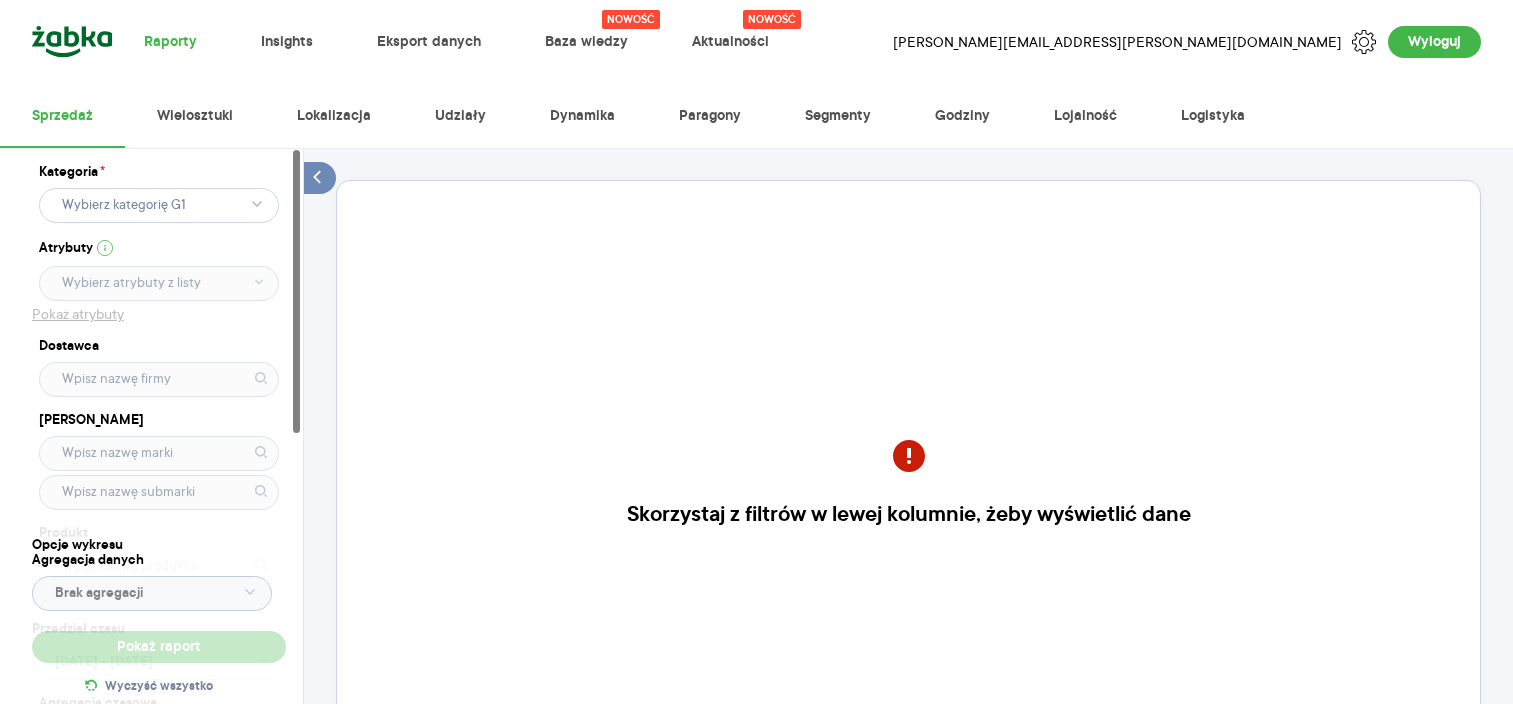 scroll, scrollTop: 0, scrollLeft: 0, axis: both 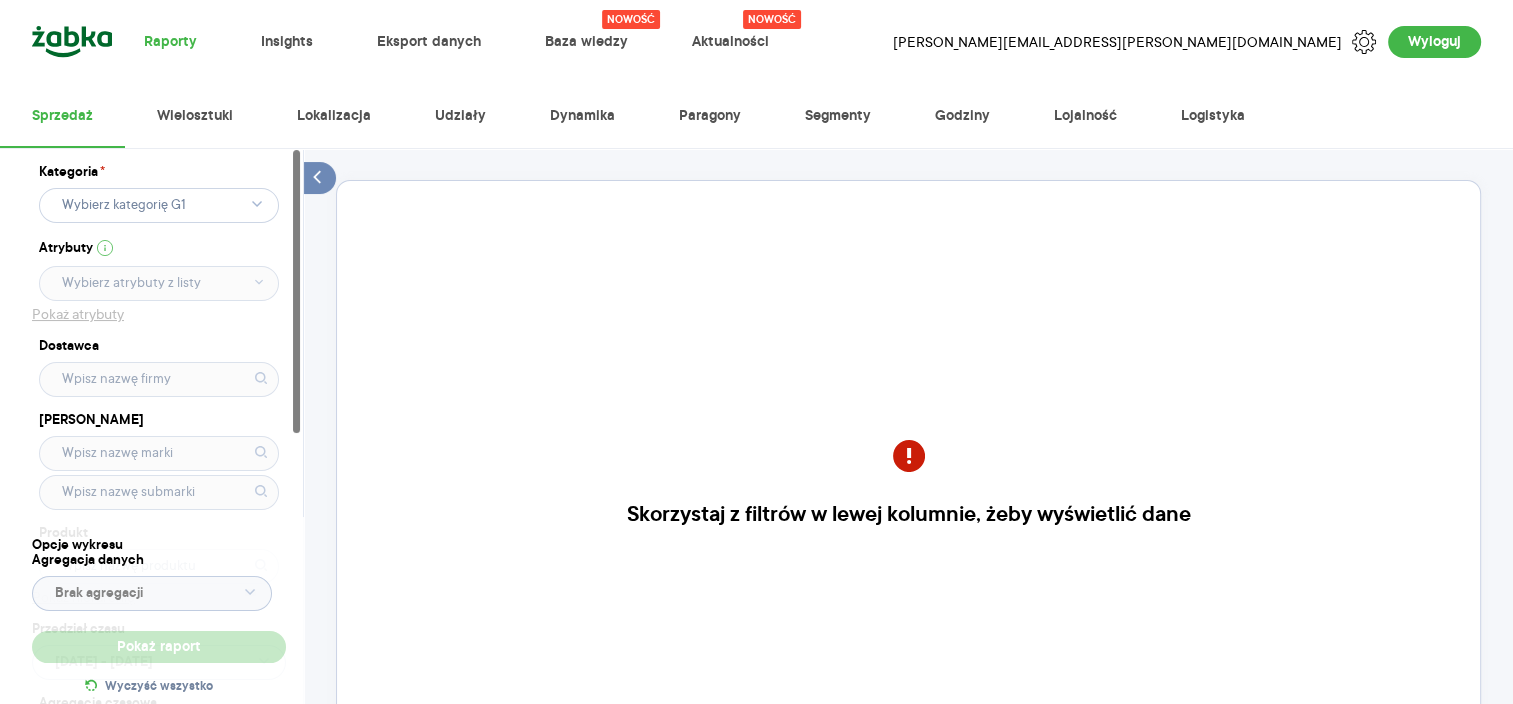 click 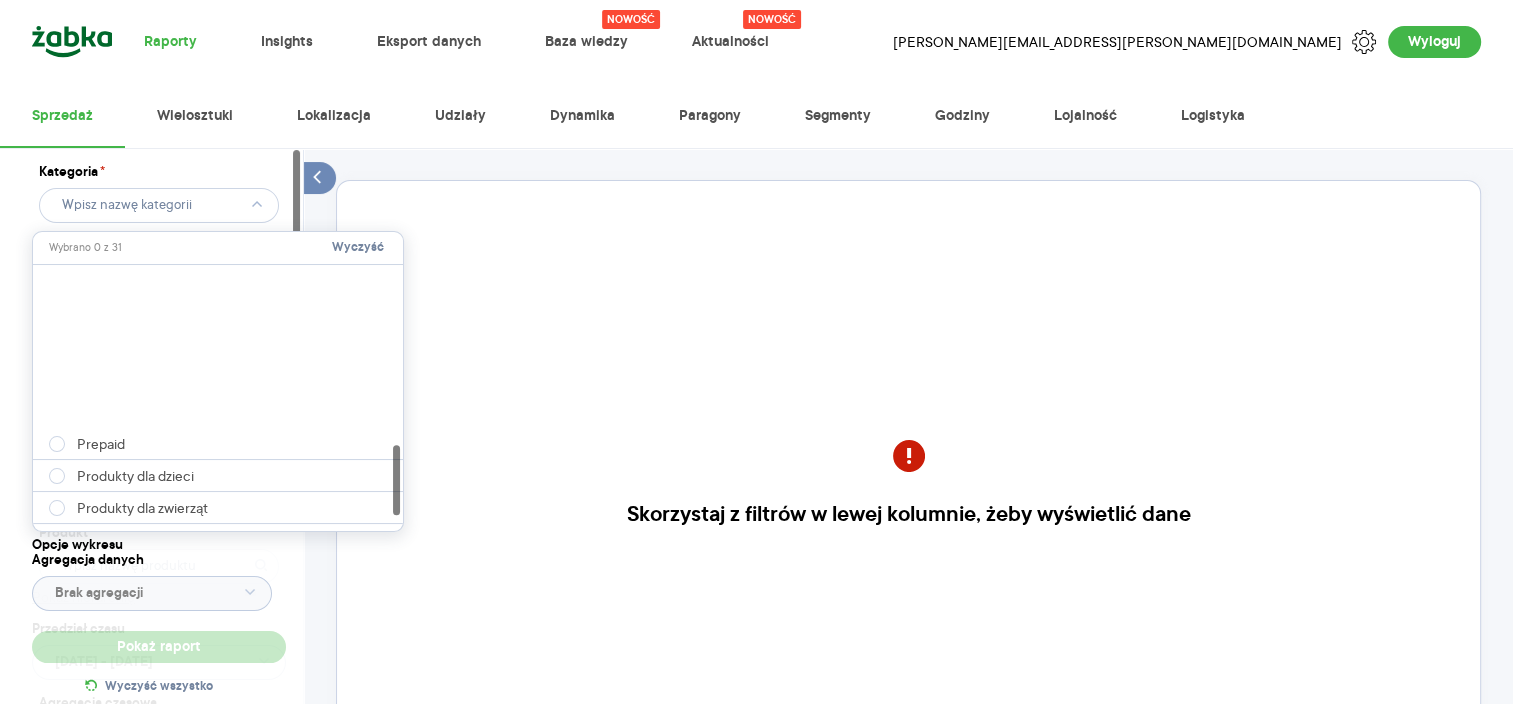 scroll, scrollTop: 742, scrollLeft: 0, axis: vertical 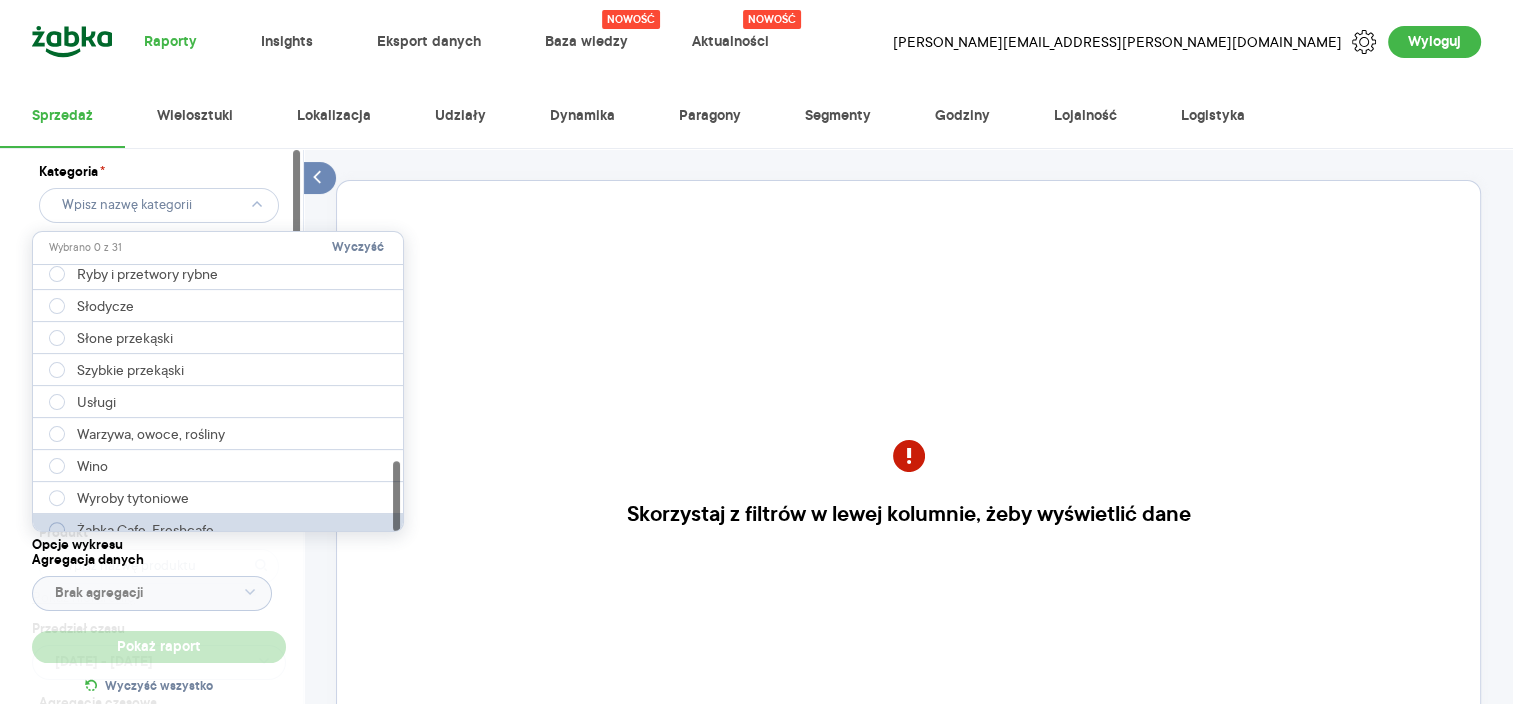 click on "Żabka Cafe, Freshcafe" at bounding box center (145, 530) 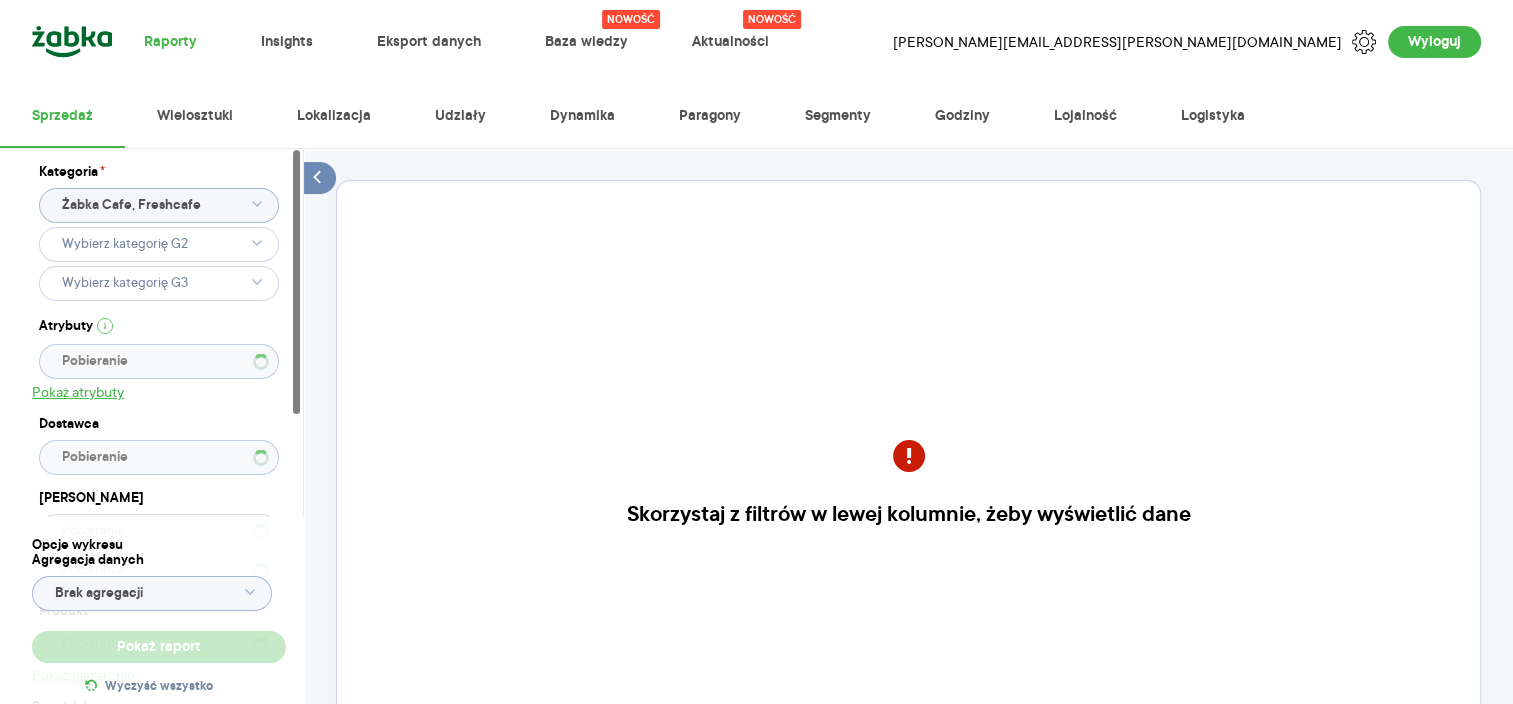 type 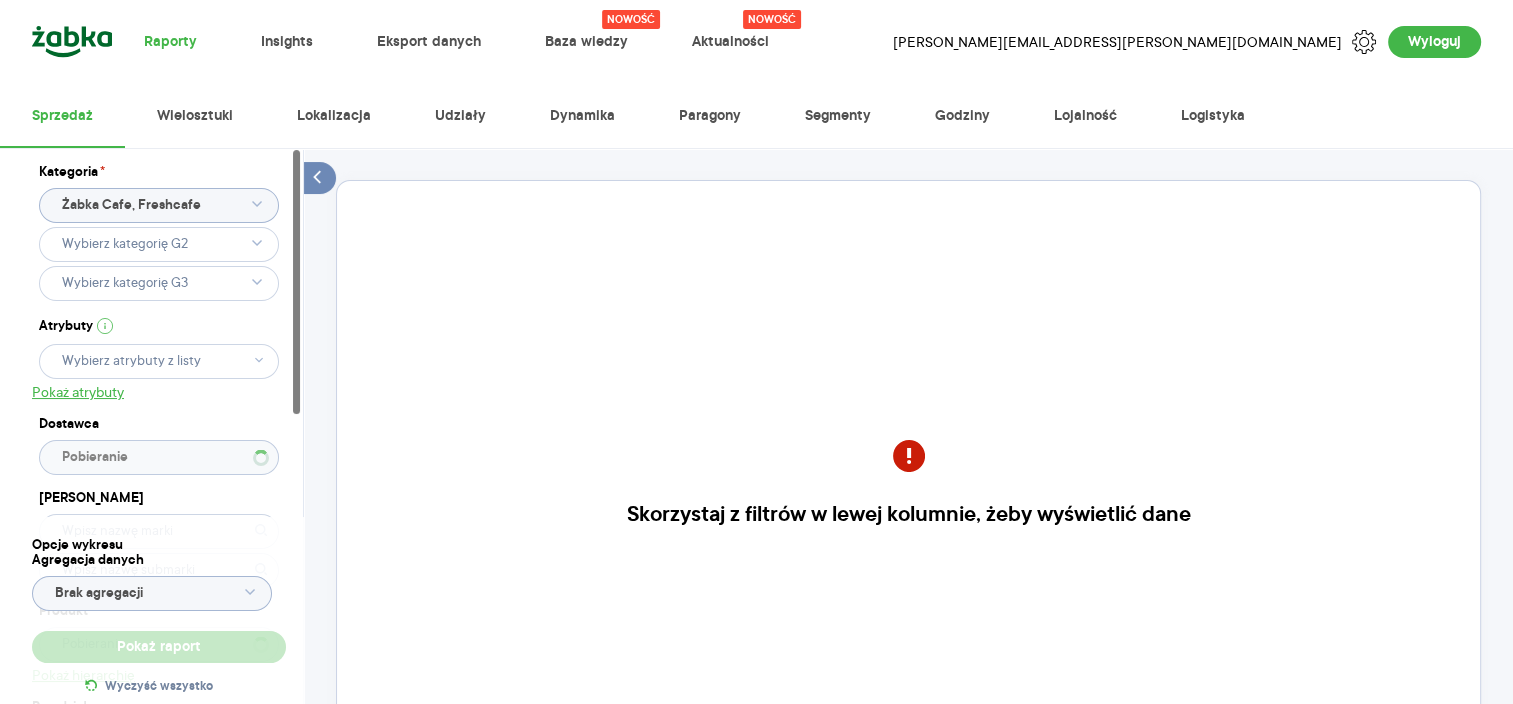 type 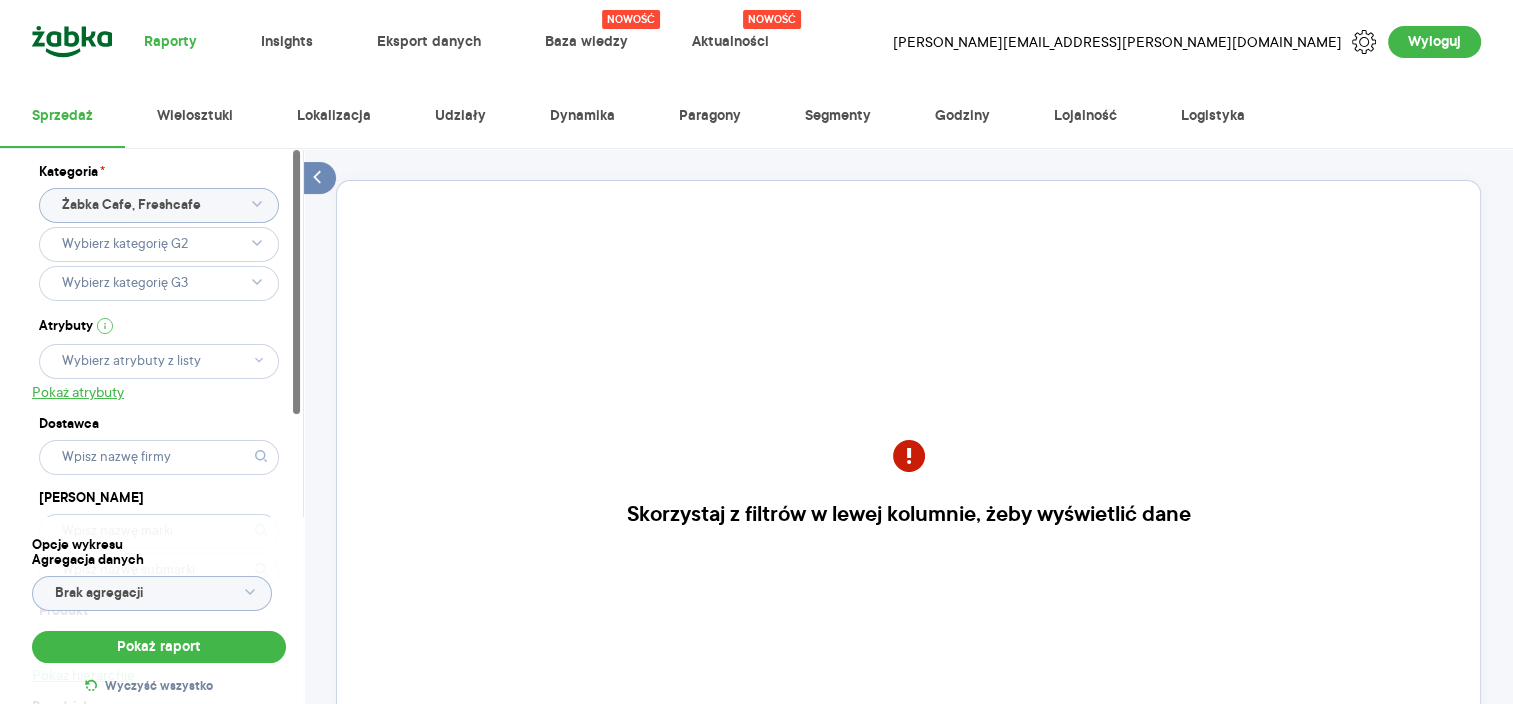 type 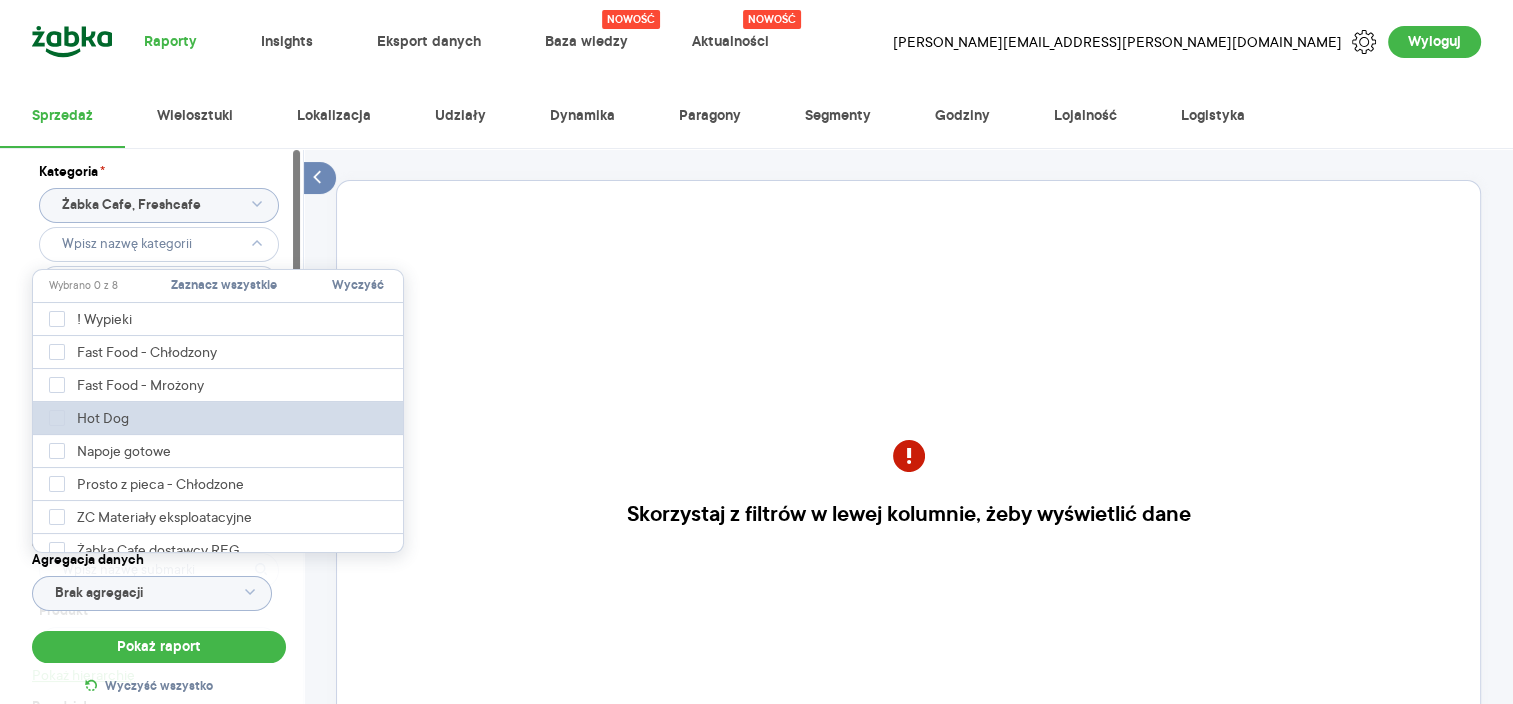 click on "Hot Dog" at bounding box center [219, 418] 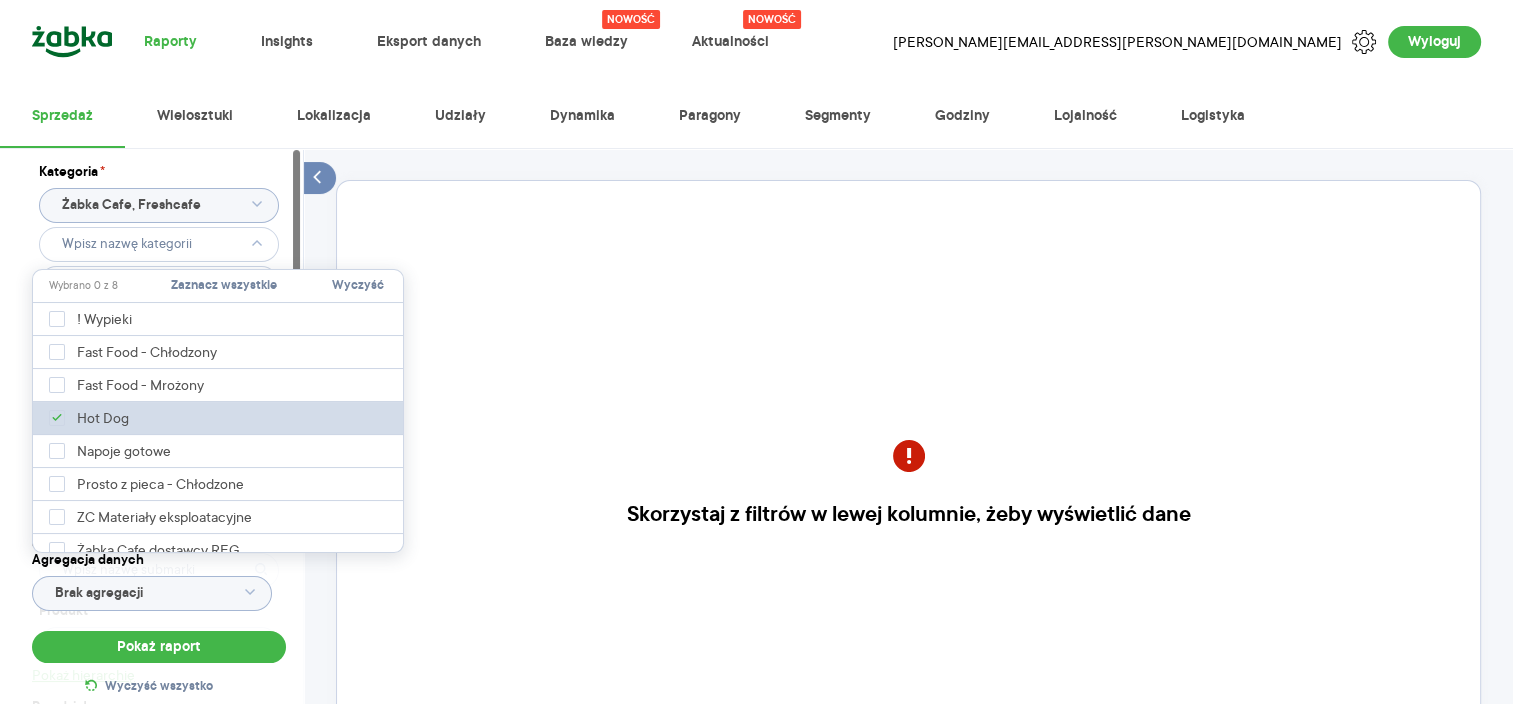 type on "Pobieranie" 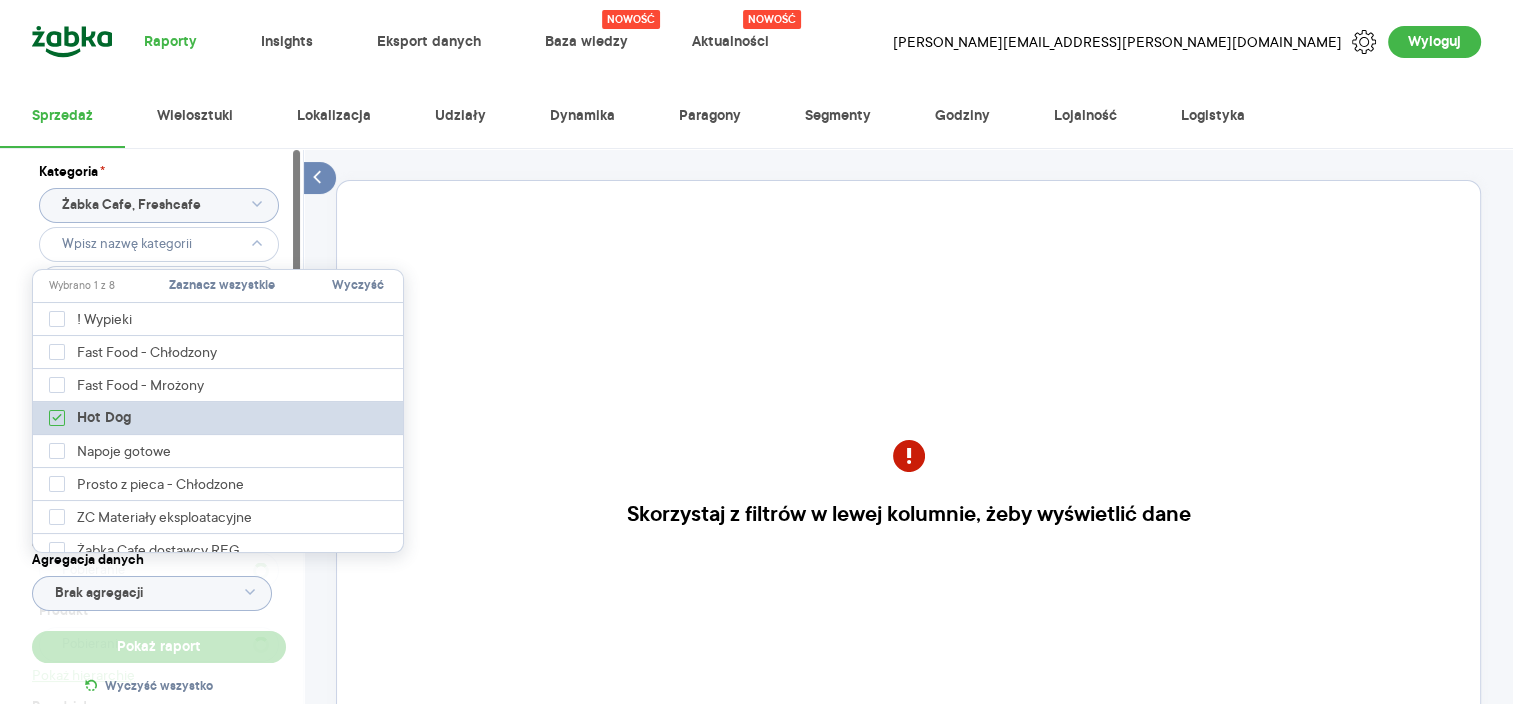 type 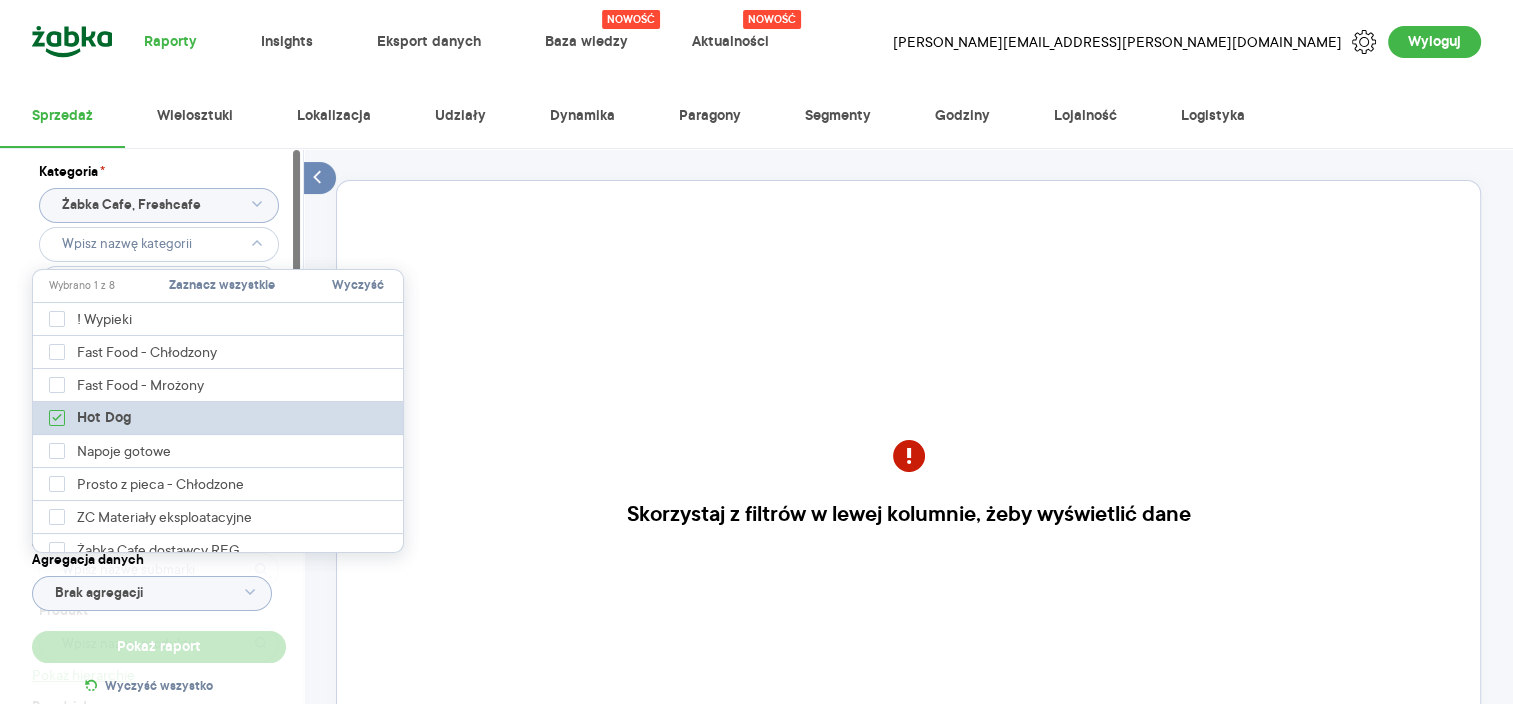 type 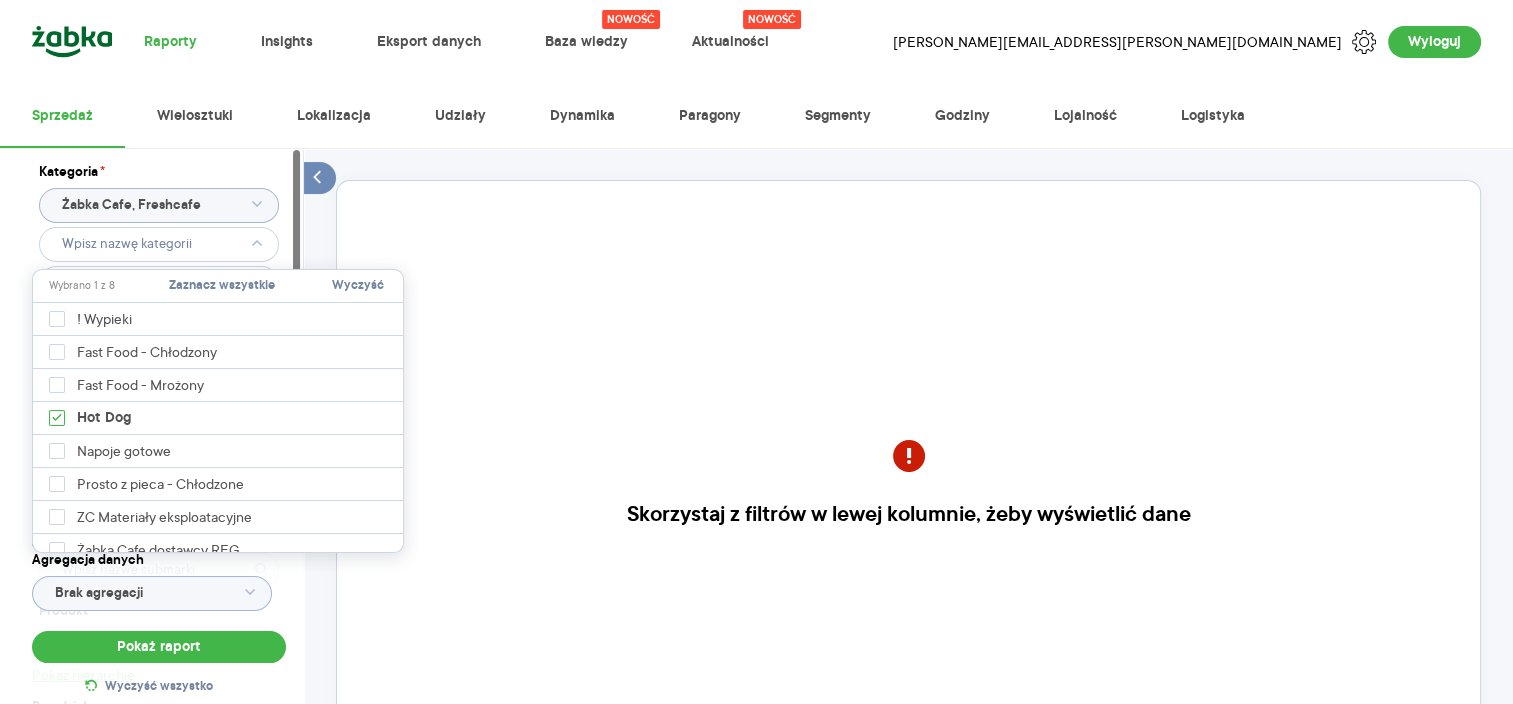 click on "Sprzedaż Wielosztuki Lokalizacja Udziały Dynamika Paragony Segmenty Godziny Lojalność Logistyka" at bounding box center [756, 116] 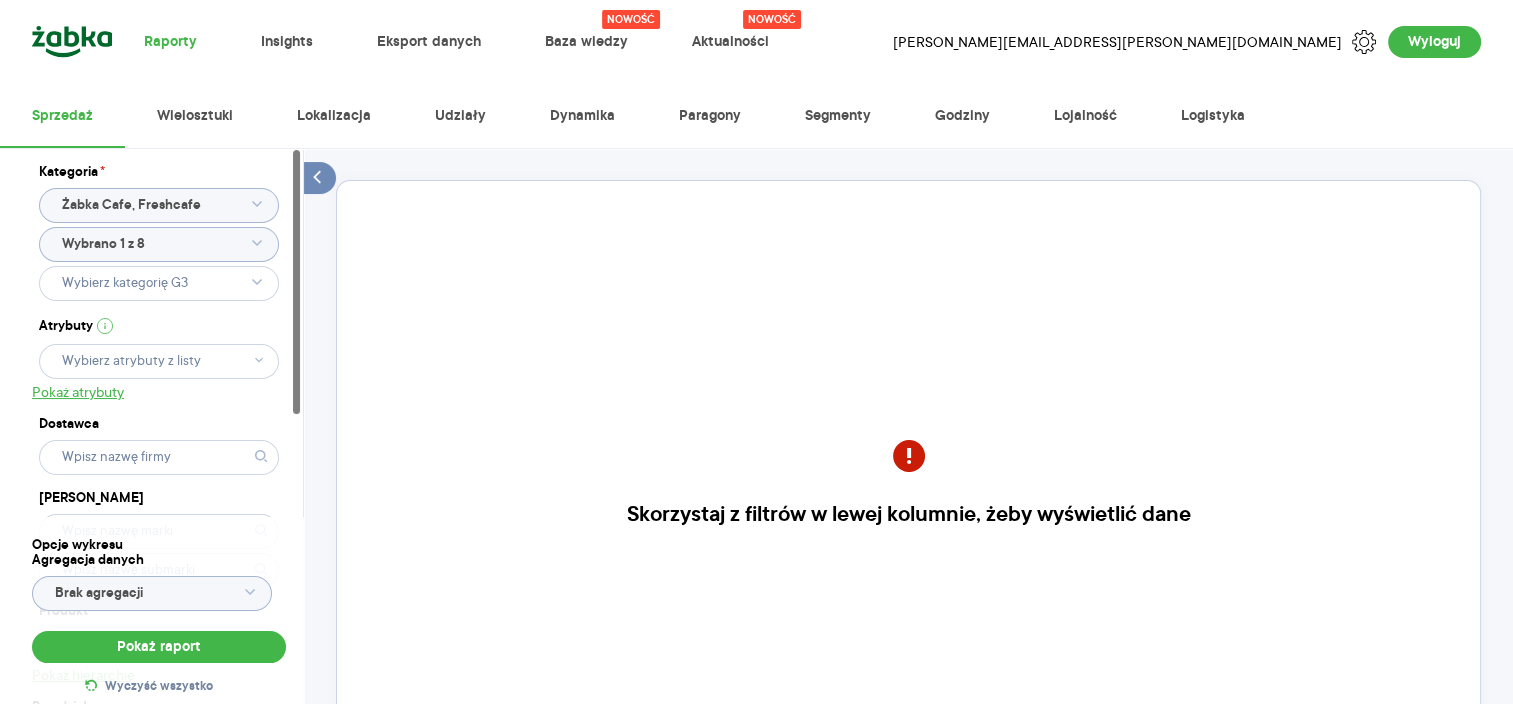 click 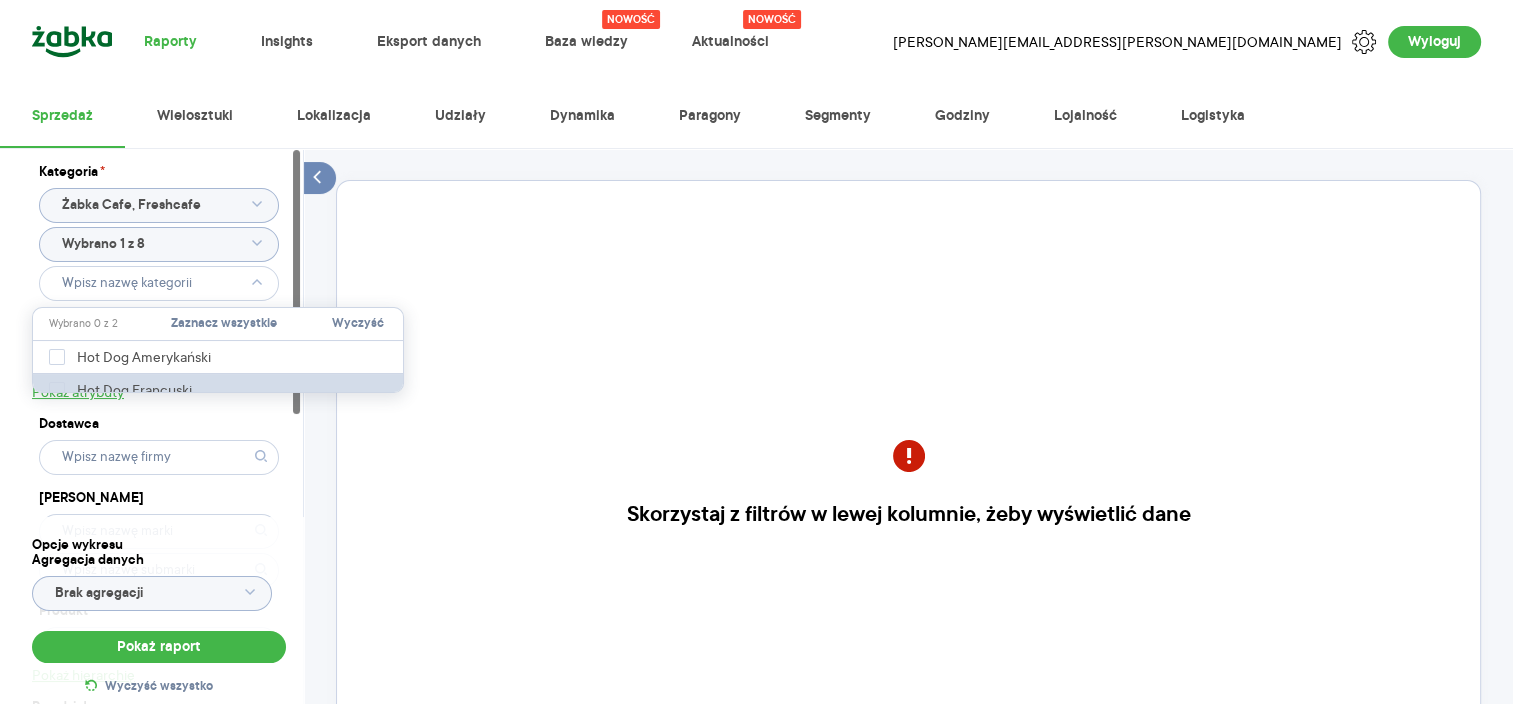 click on "Hot Dog Francuski" at bounding box center [219, 390] 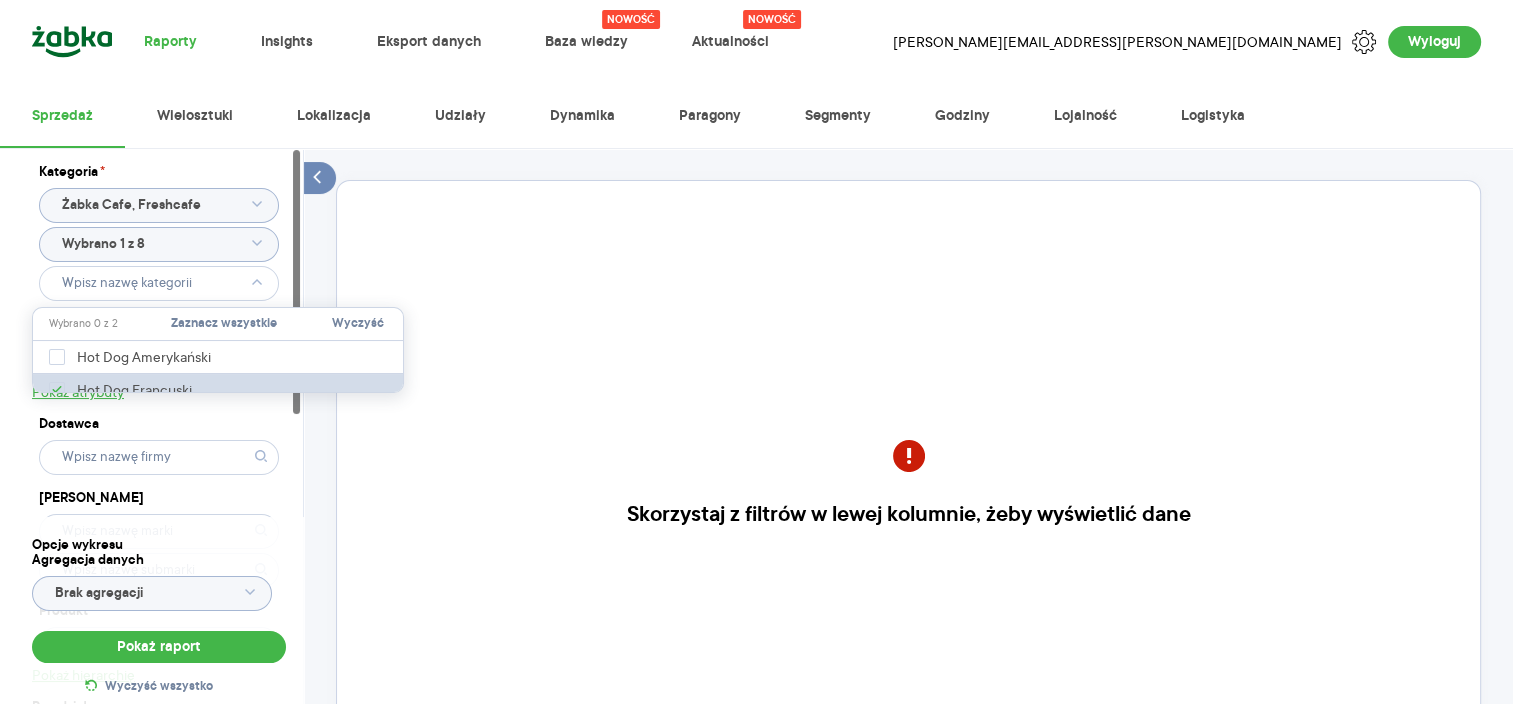 type on "Pobieranie" 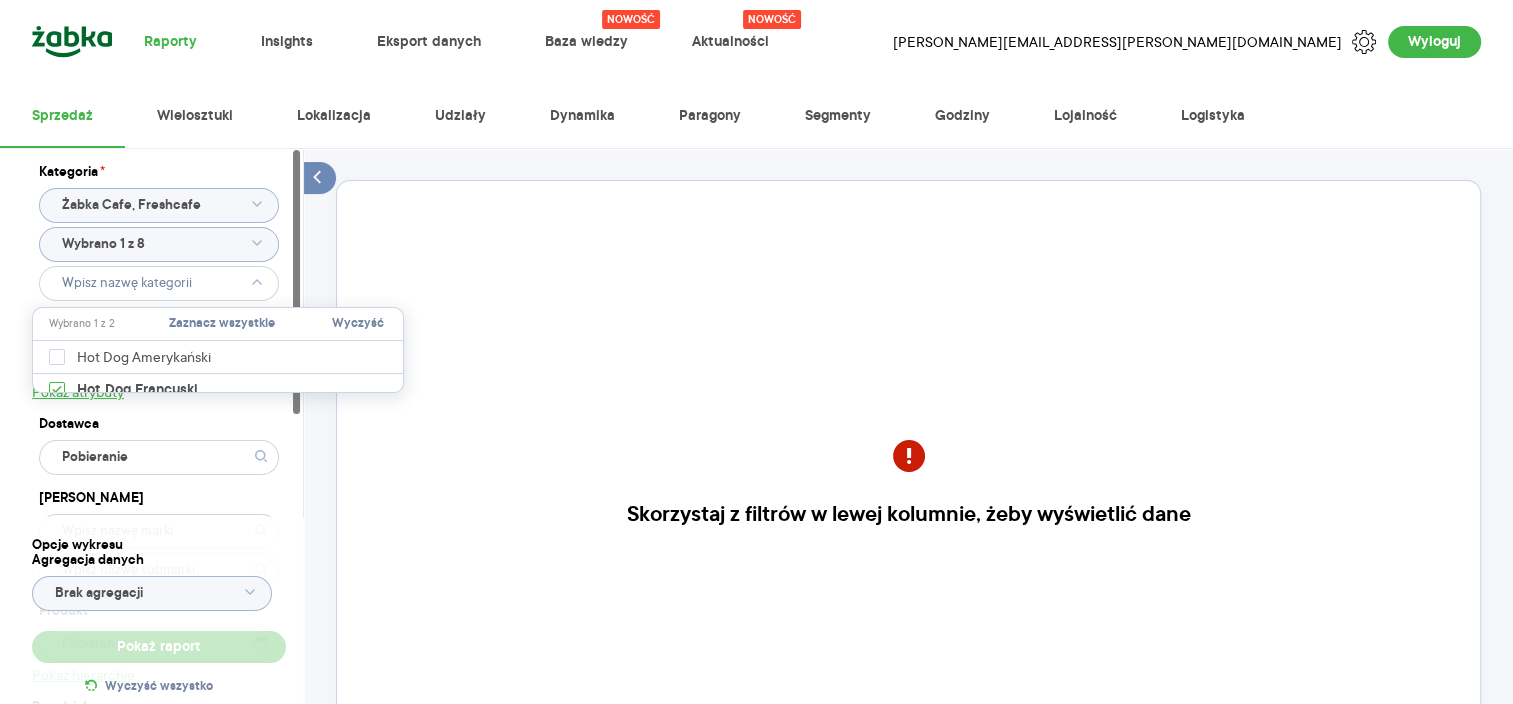 type 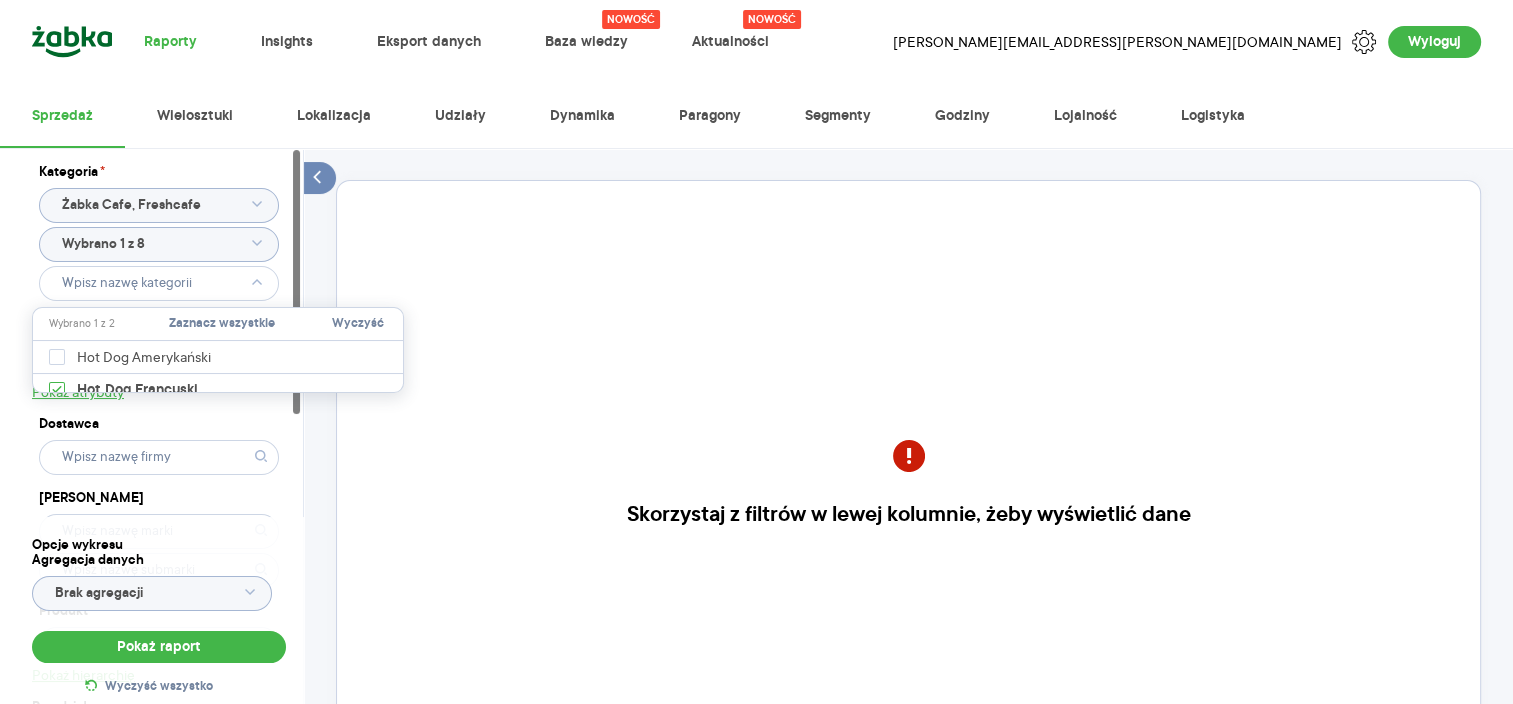 click on "Kategoria * Żabka Cafe, Freshcafe Wybrano 1 z 8 Atrybuty Pokaż atrybuty Dostawca Marka Produkt Pokaż hierarchię Przedział czasu [DATE] - [DATE] Agregacja czasowa tydzień promocyjny Konkurencja Pokaż dane konkurencji z opóźnieniem Dostawca Marka Produkt Kategorie referencyjne Region Rodzaje sklepów Rodzaje transakcji Wszystkie Like For Like Uwzględnij LFL Opcje wykresu Agregacja danych Brak agregacji Pokaż raport Wyczyść wszystko Skorzystaj z filtrów w lewej kolumnie, żeby wyświetlić dane Masz pytania dot. działania portalu? Napisz do nas na  [EMAIL_ADDRESS][DOMAIN_NAME]" at bounding box center [908, 528] 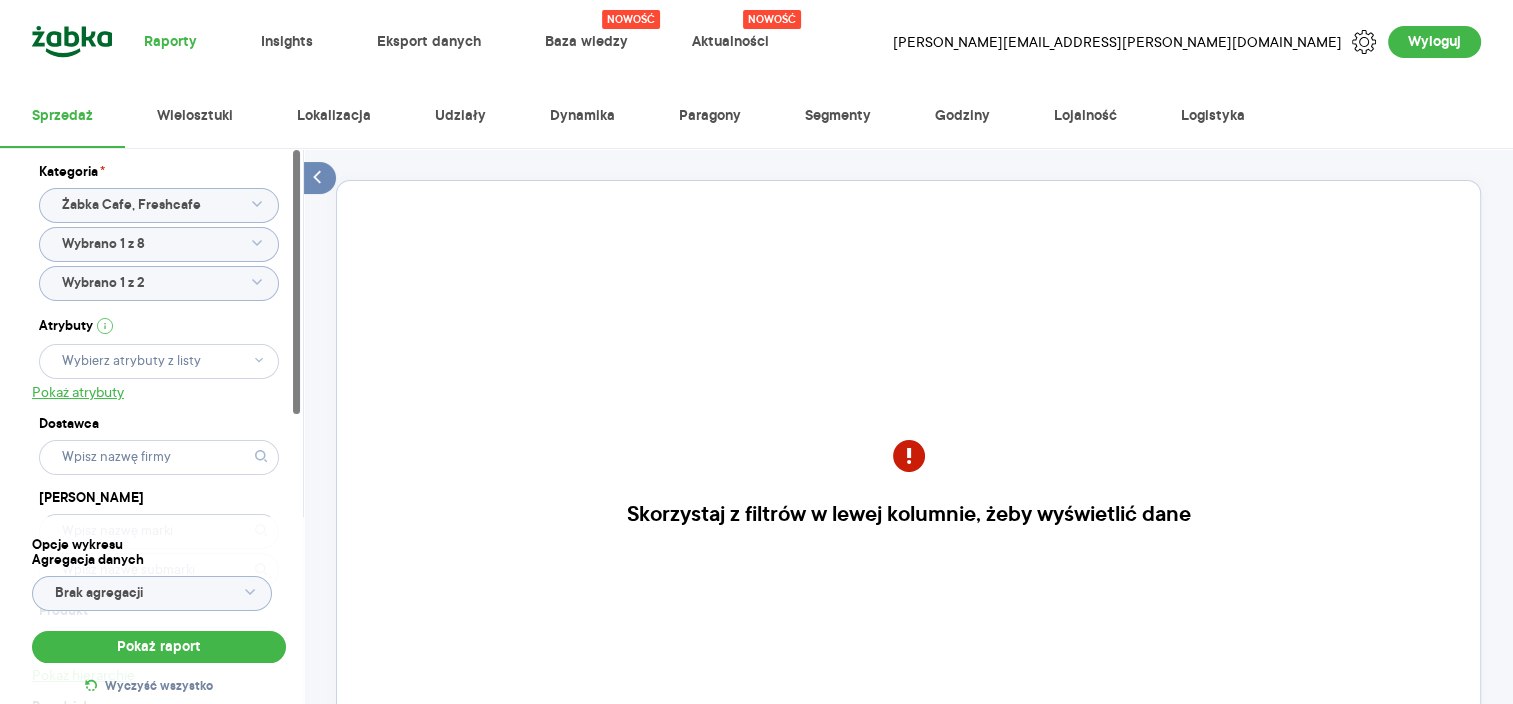scroll, scrollTop: 200, scrollLeft: 0, axis: vertical 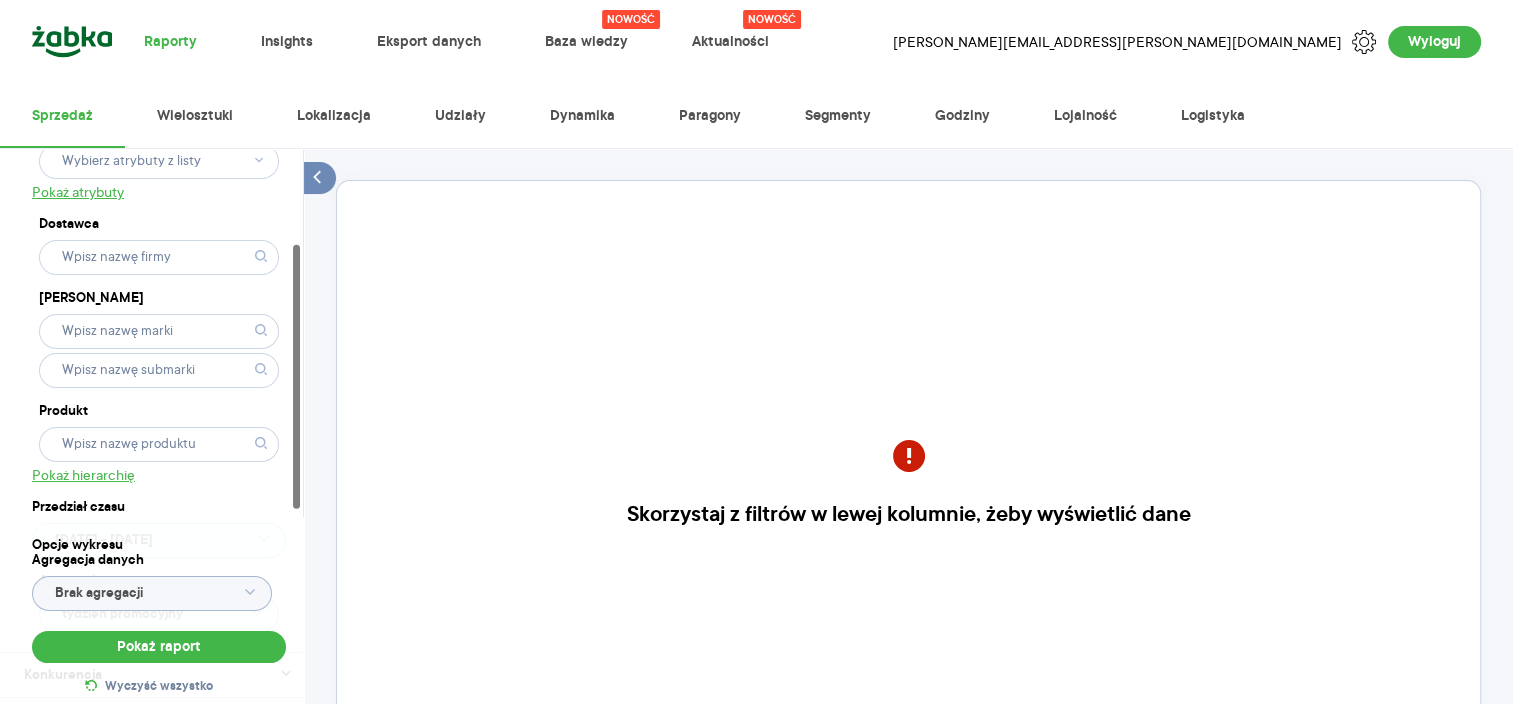 click 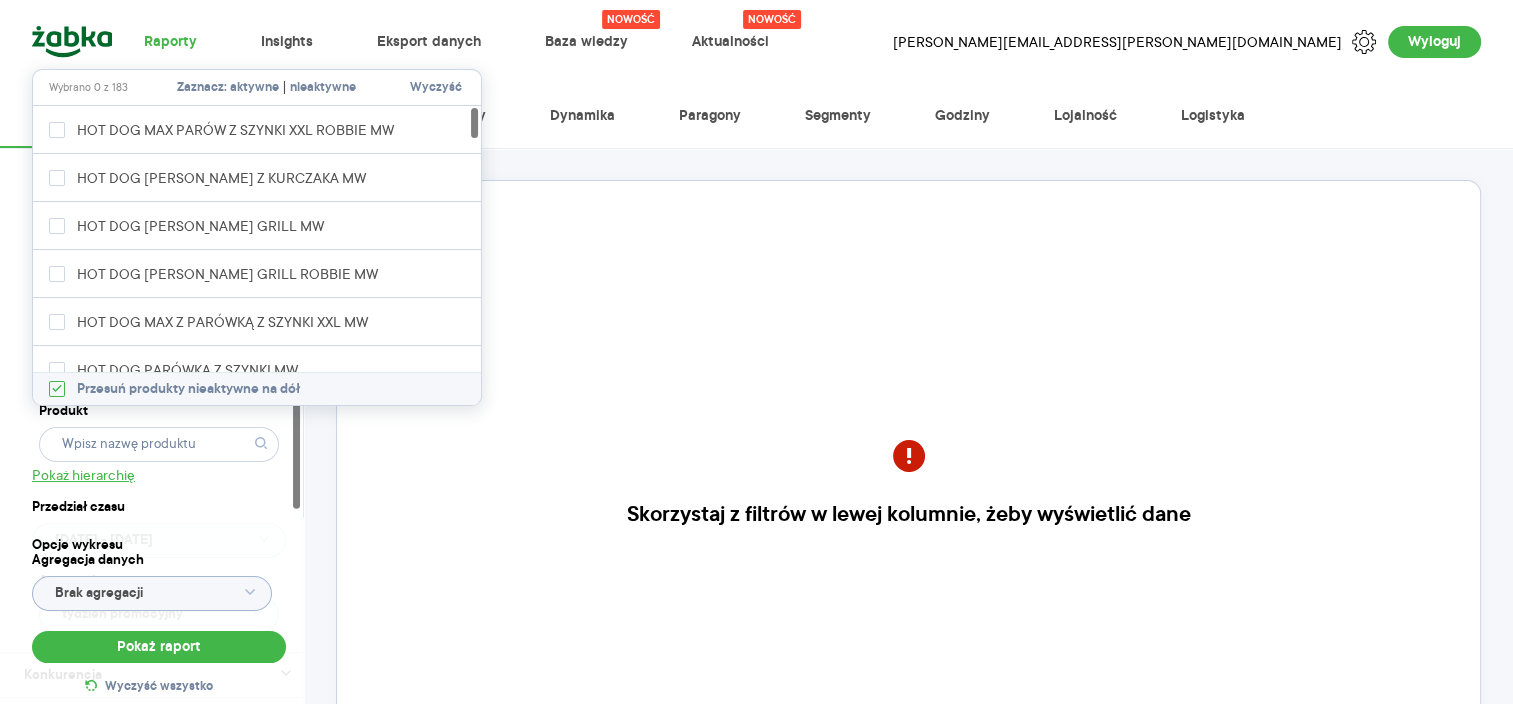 click on "aktywne" at bounding box center (254, 88) 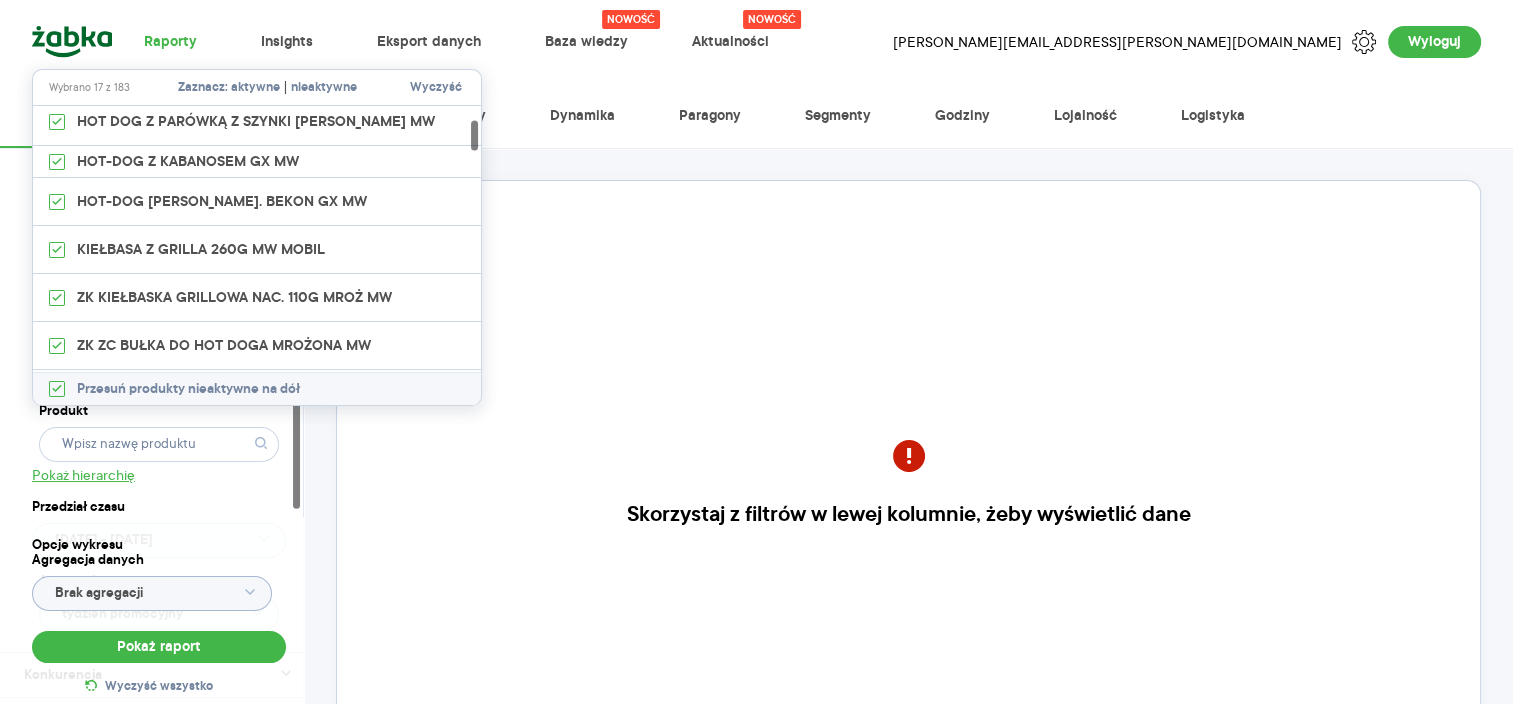 scroll, scrollTop: 300, scrollLeft: 0, axis: vertical 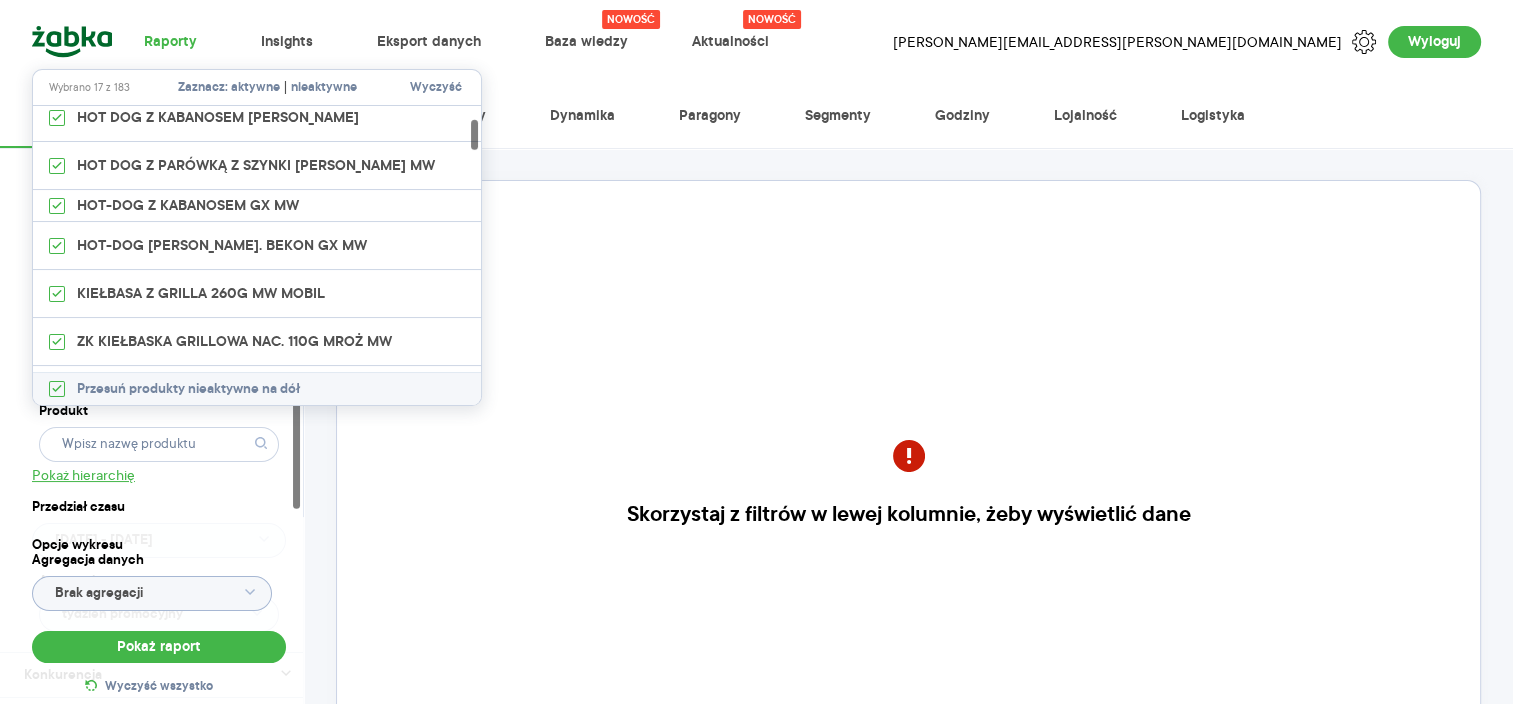 click on "nieaktywne" at bounding box center [324, 88] 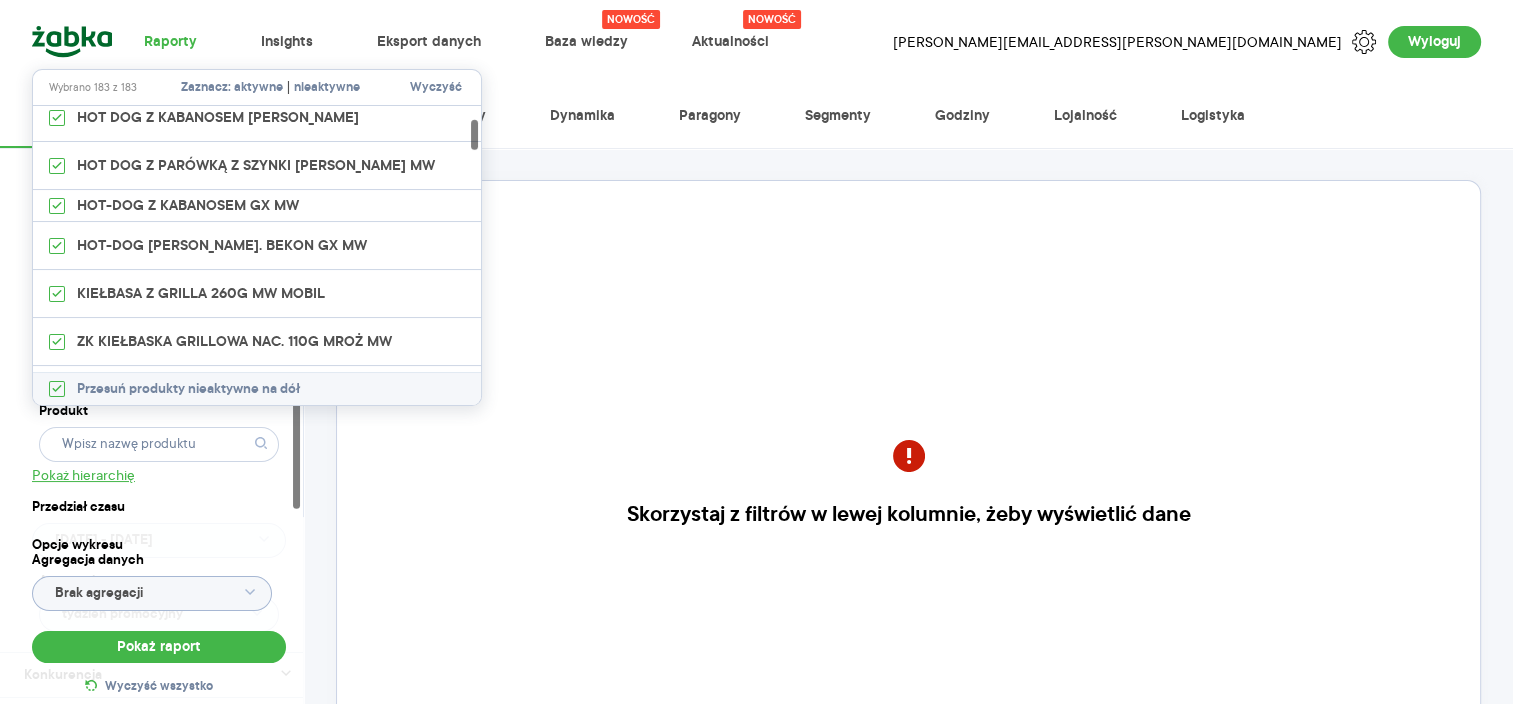 click on "Wyczyść" at bounding box center [436, 88] 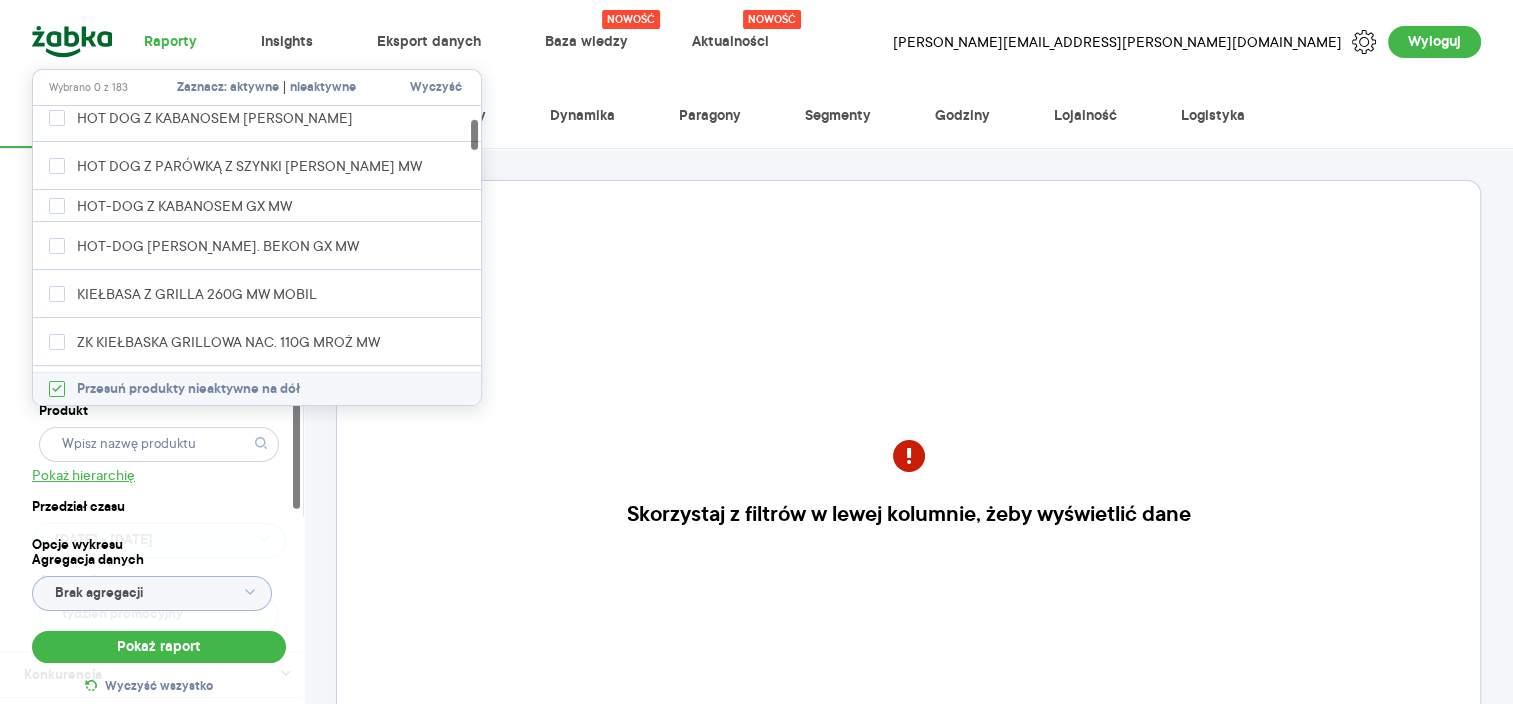click on "Wyczyść" at bounding box center (436, 88) 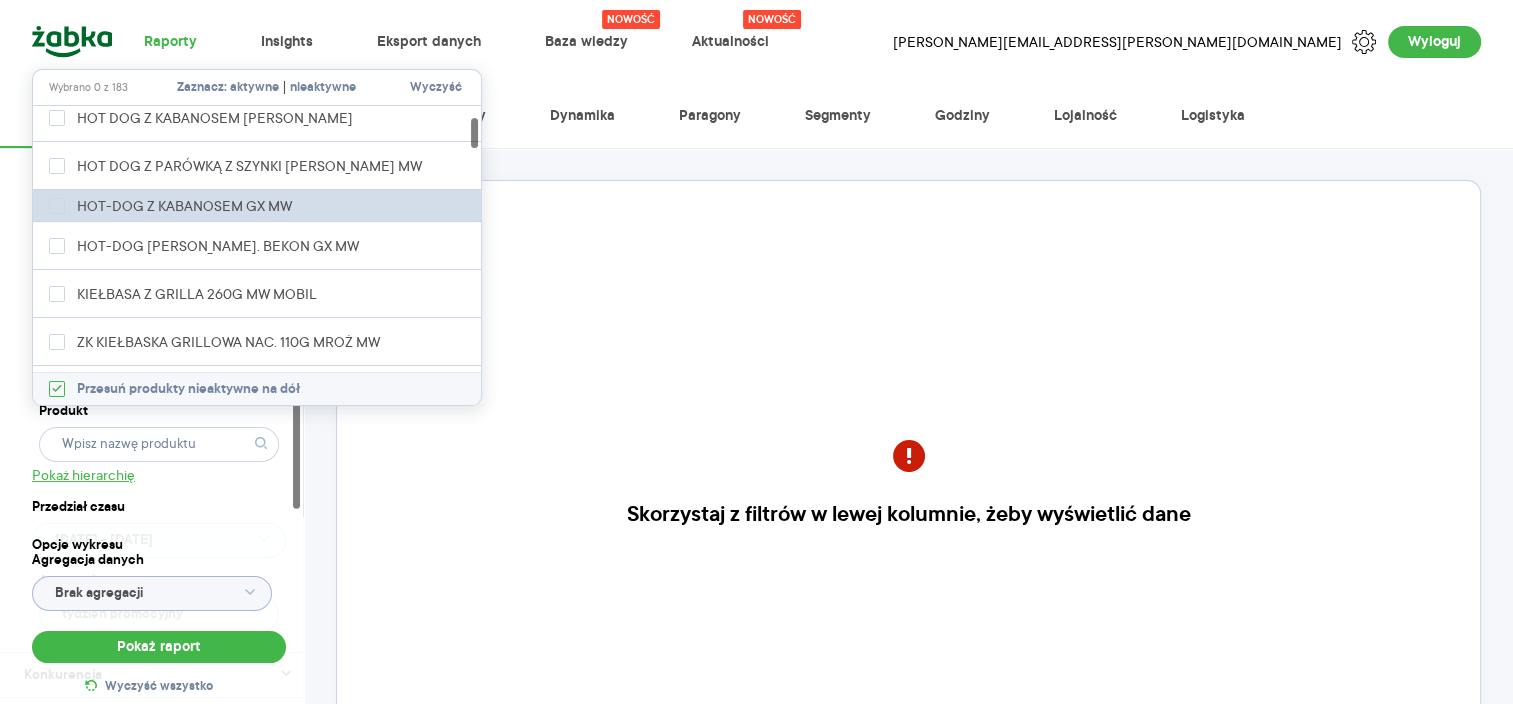 scroll, scrollTop: 0, scrollLeft: 0, axis: both 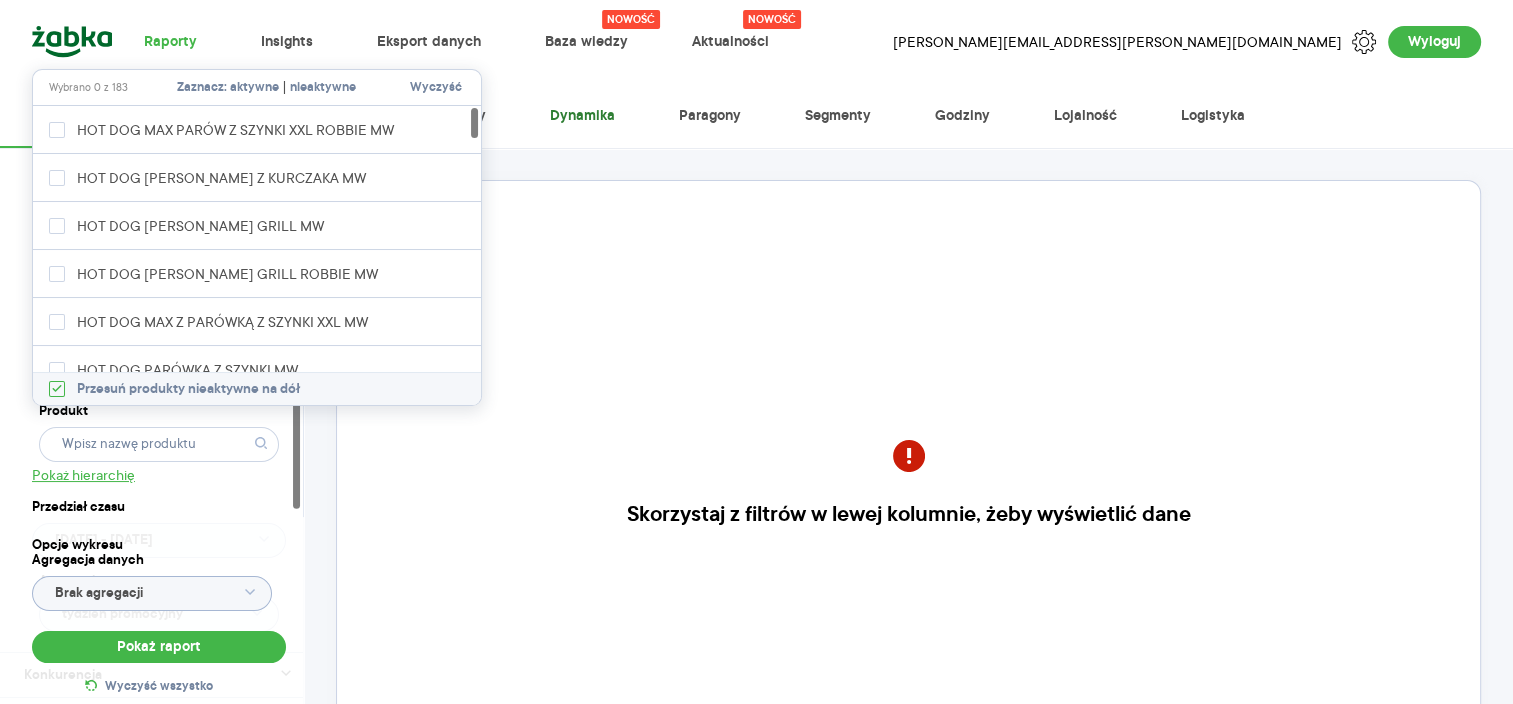 click on "Dynamika" at bounding box center (582, 116) 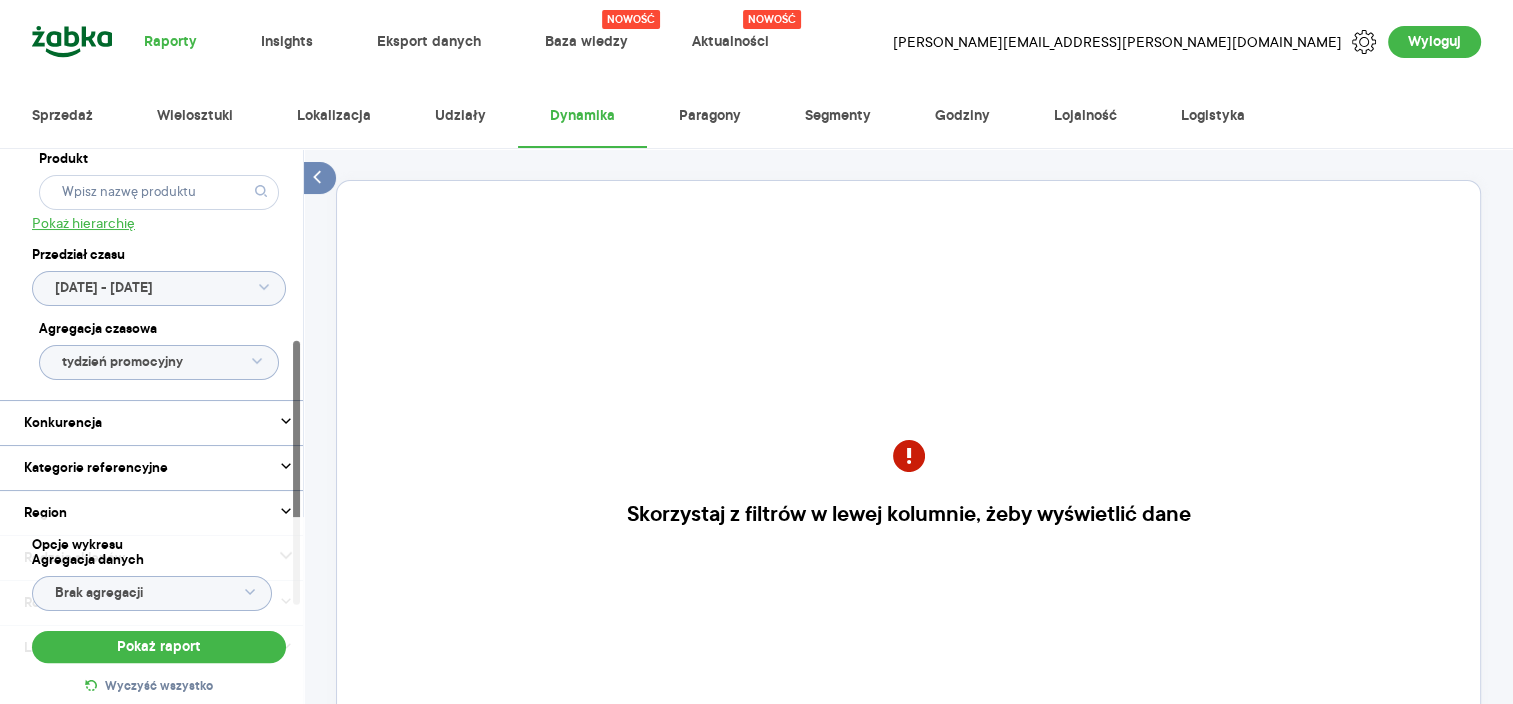 scroll, scrollTop: 312, scrollLeft: 0, axis: vertical 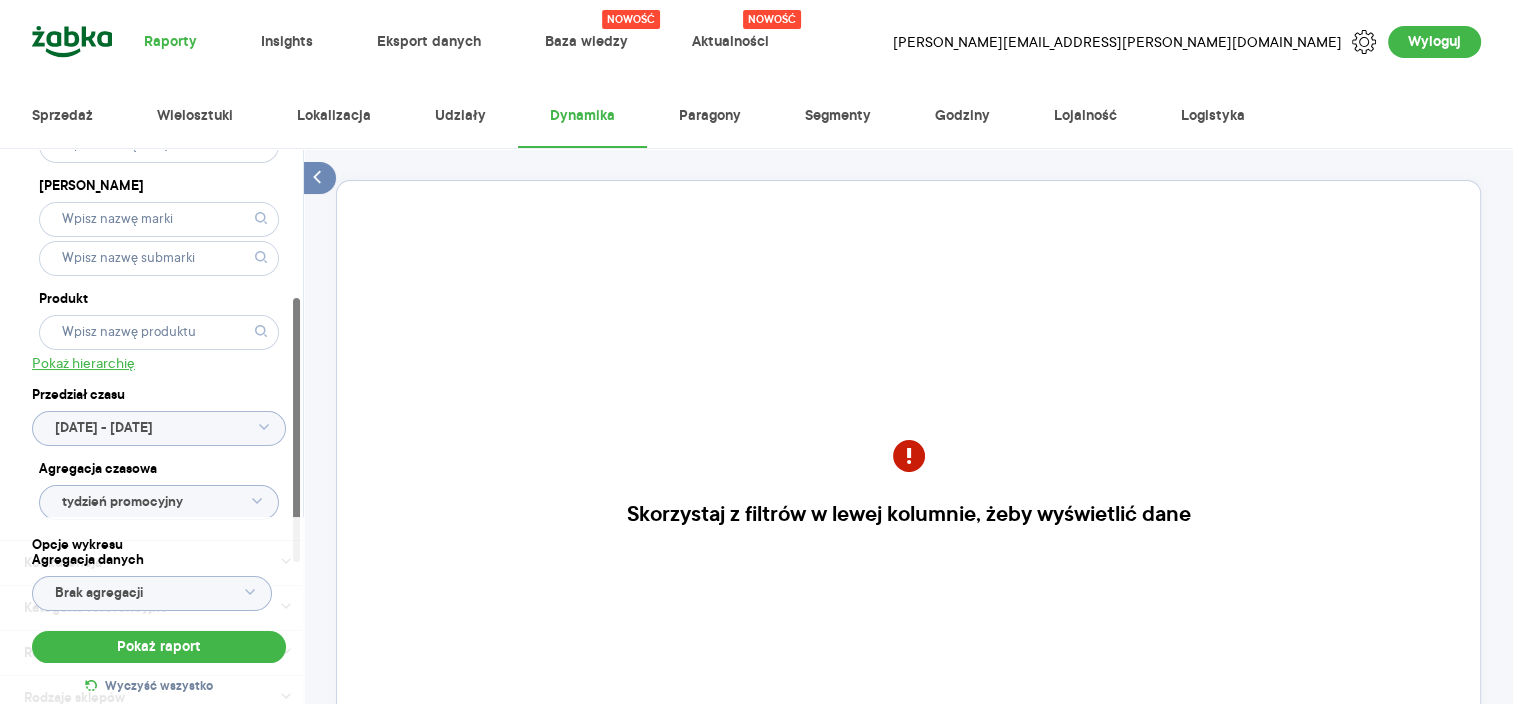 click 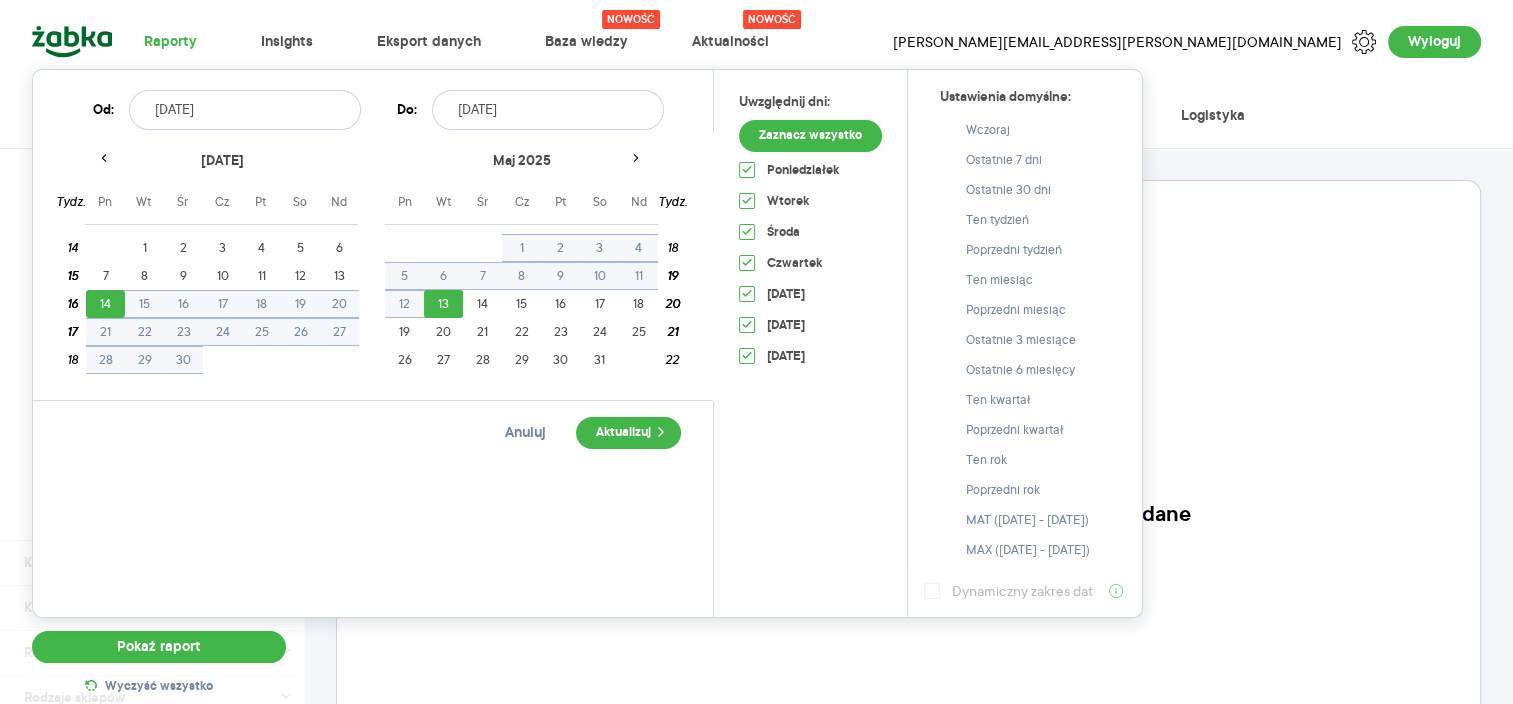click 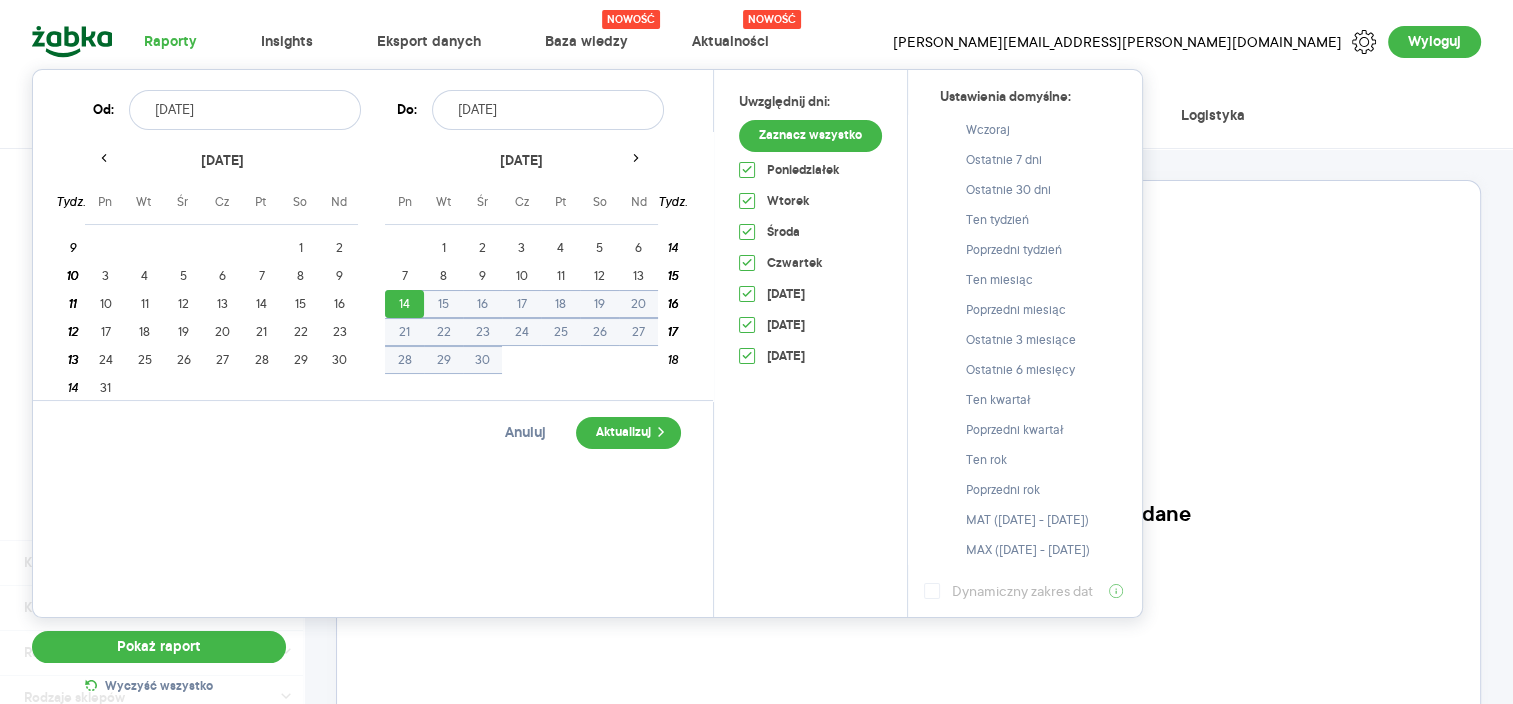 click 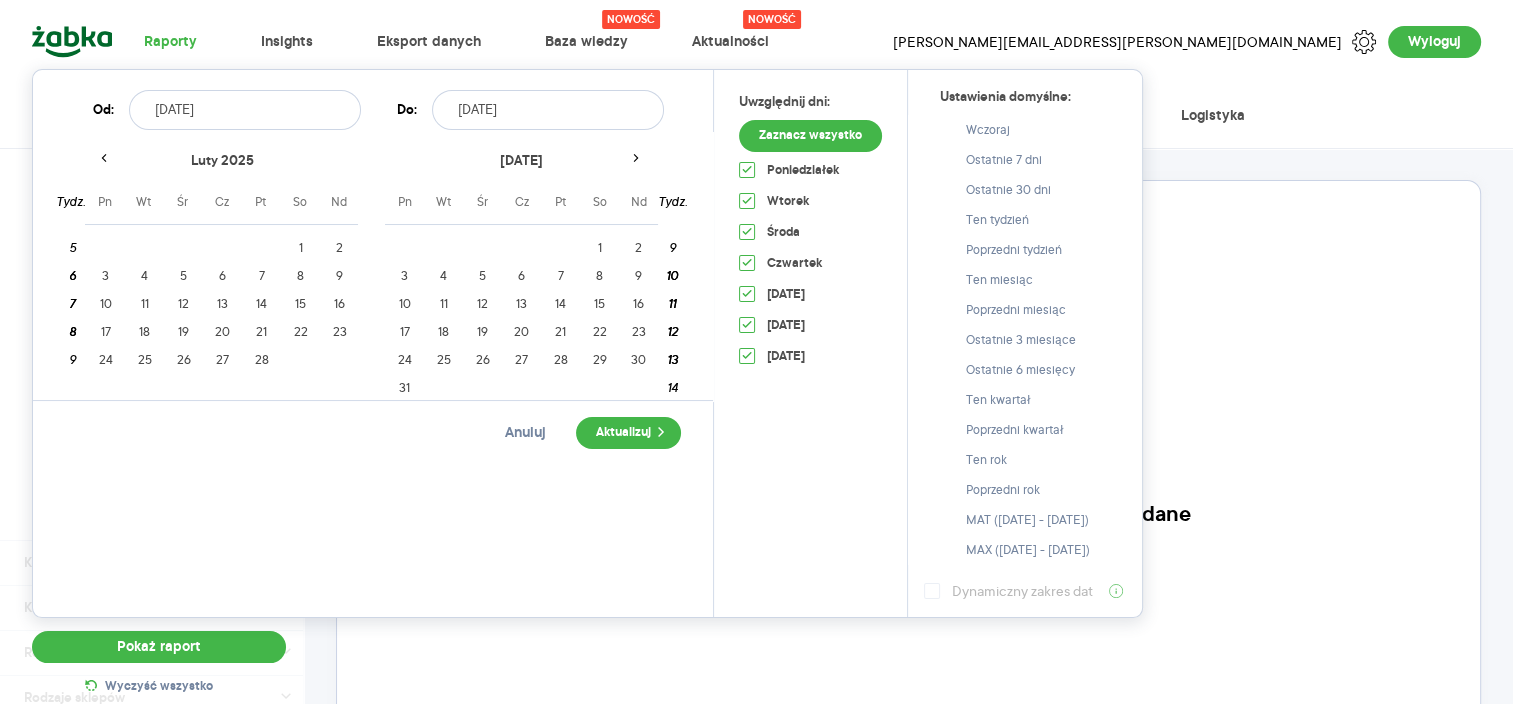 click 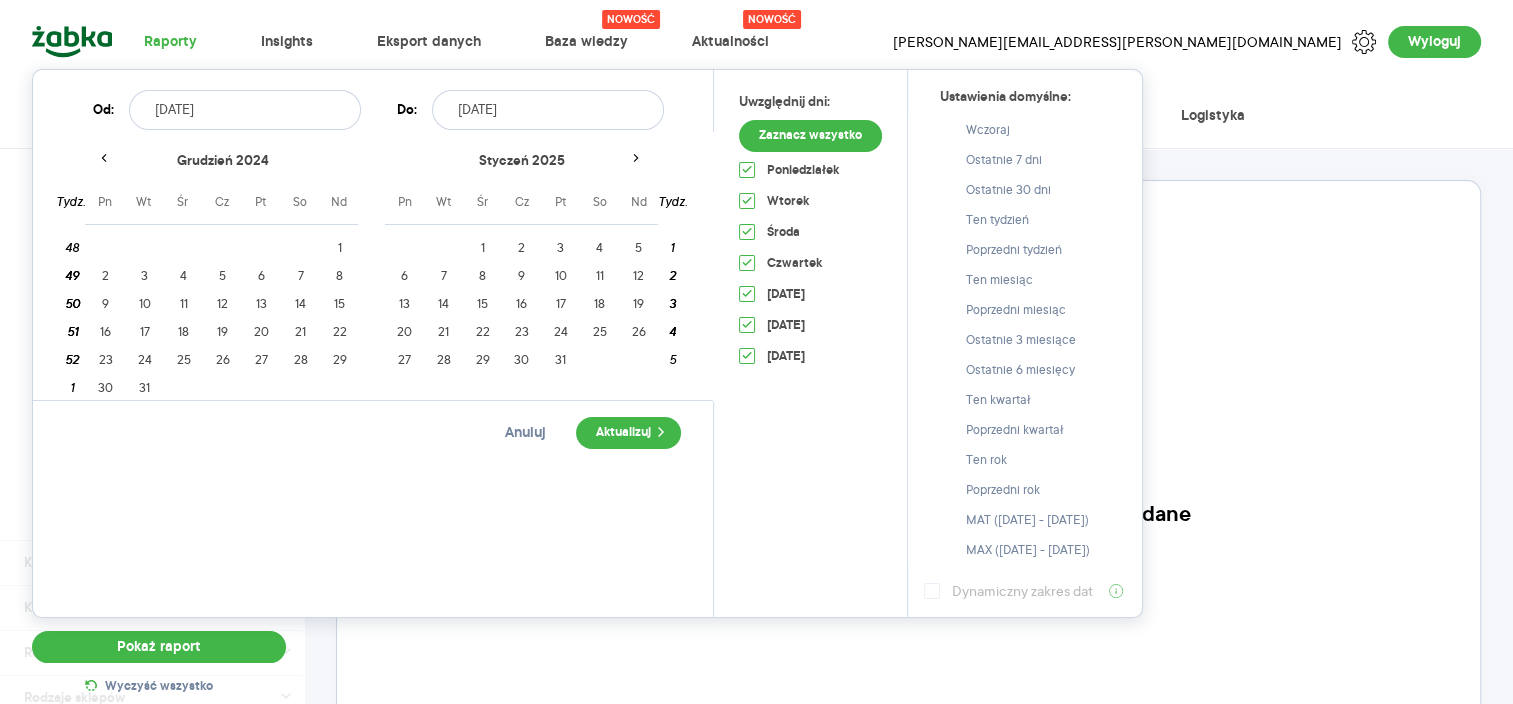 click 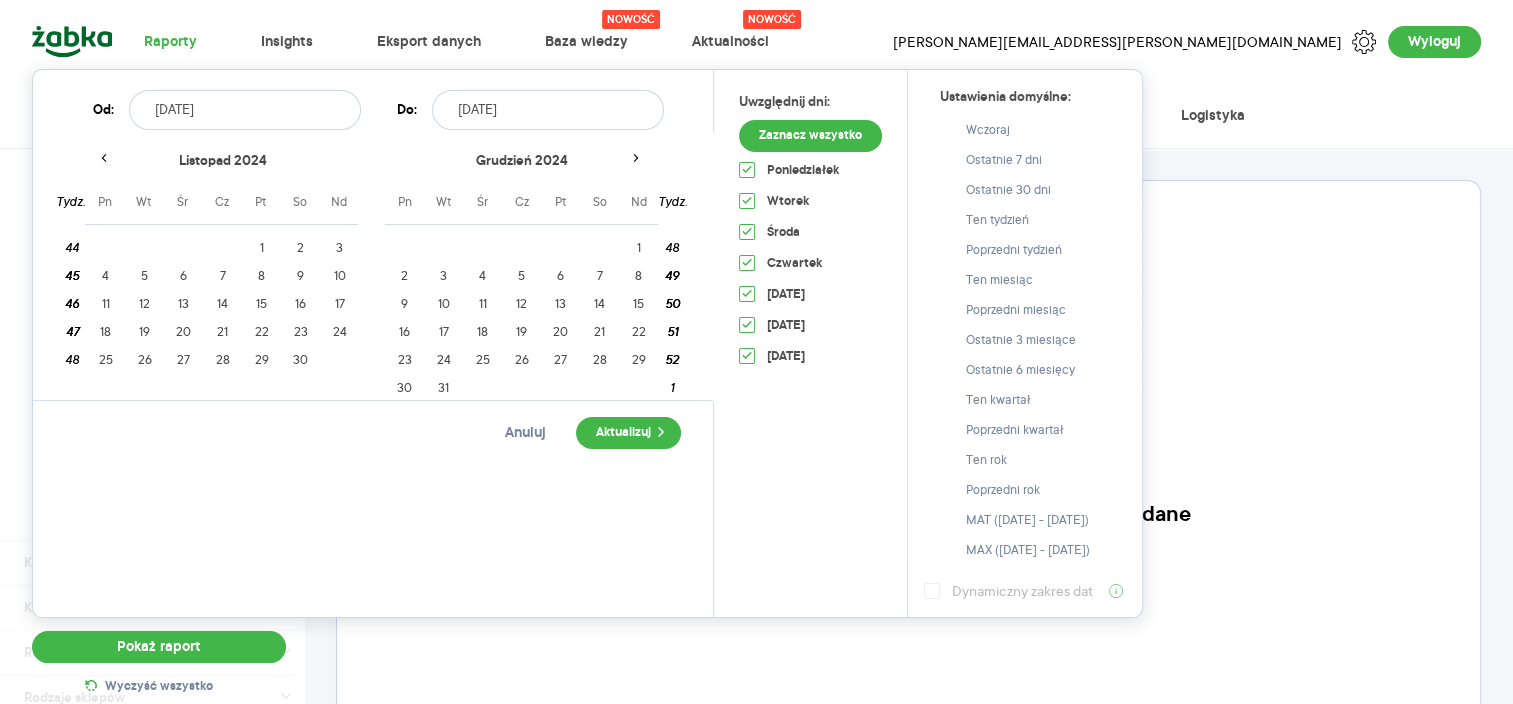 click 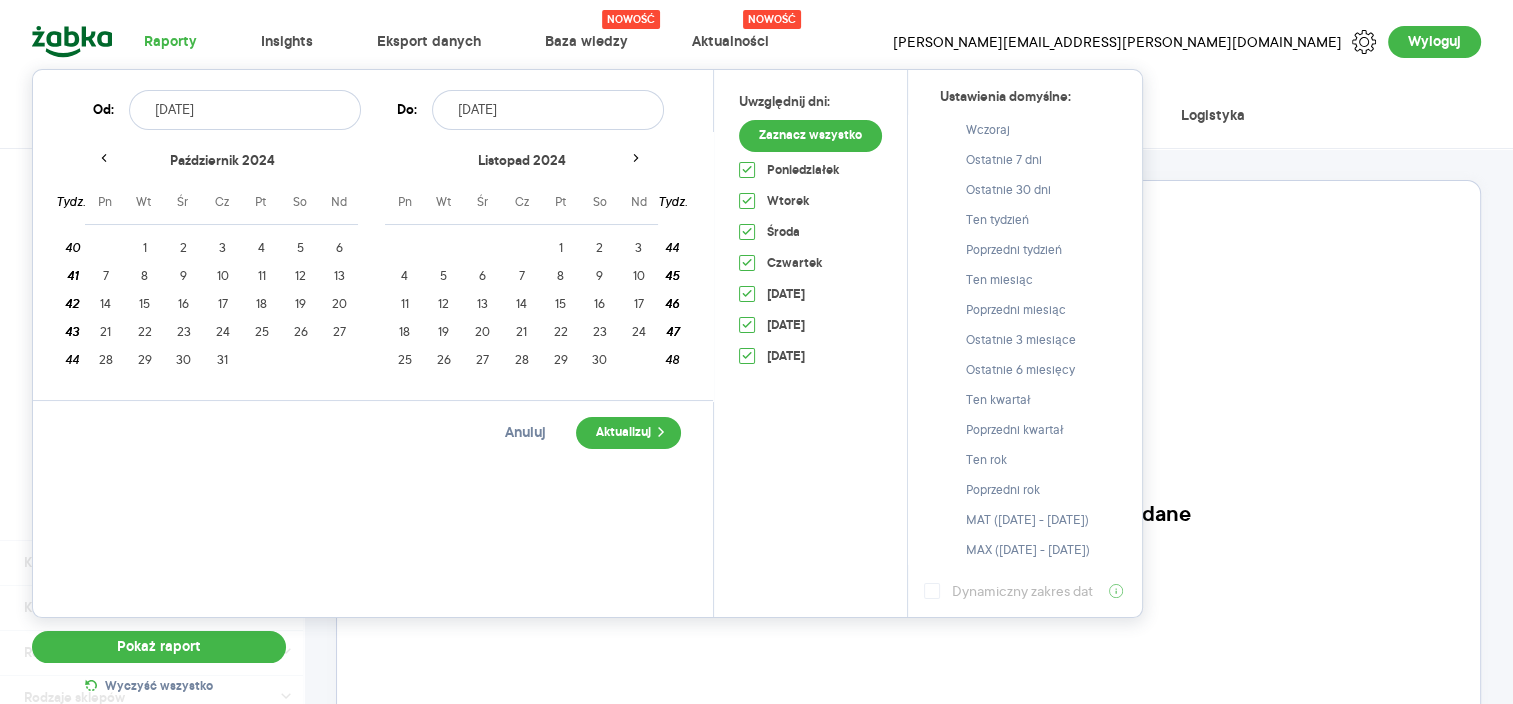 click 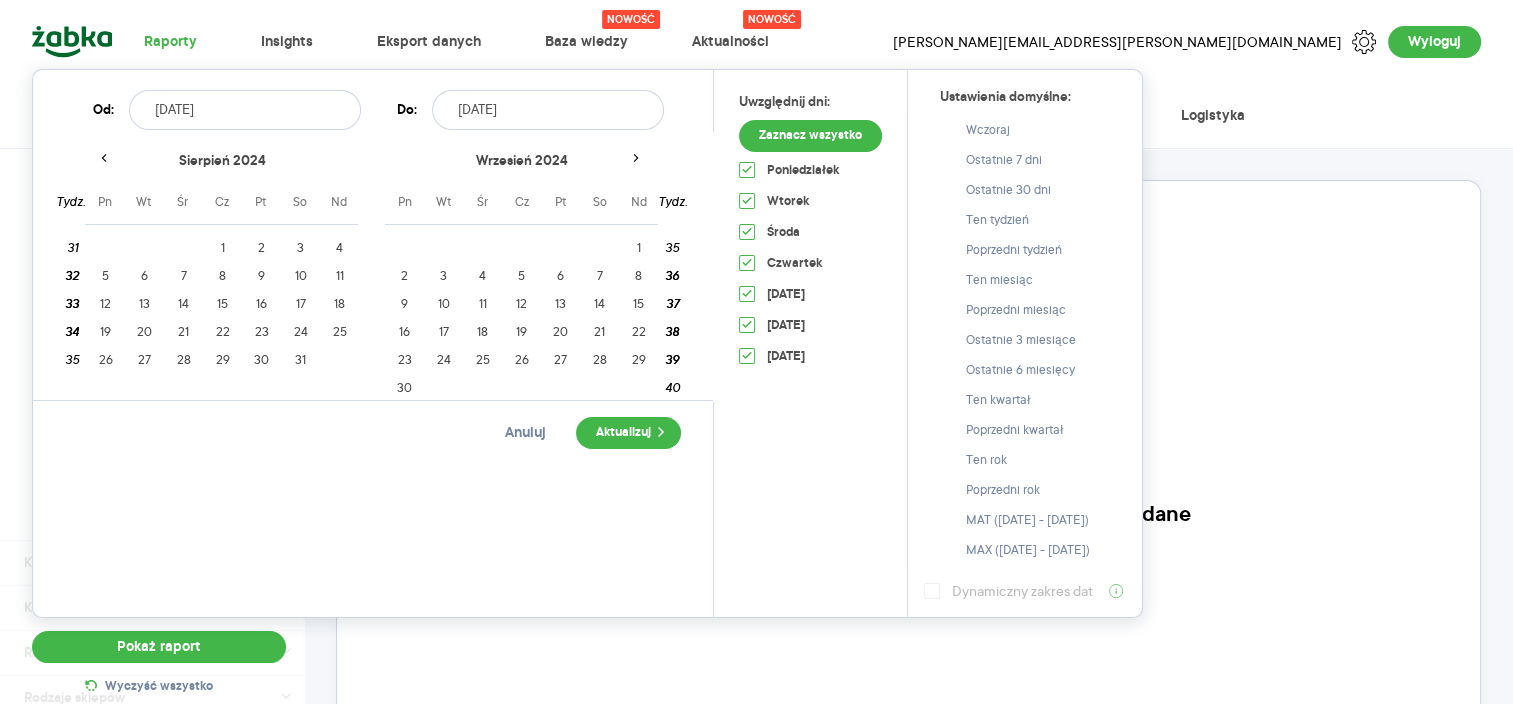 click 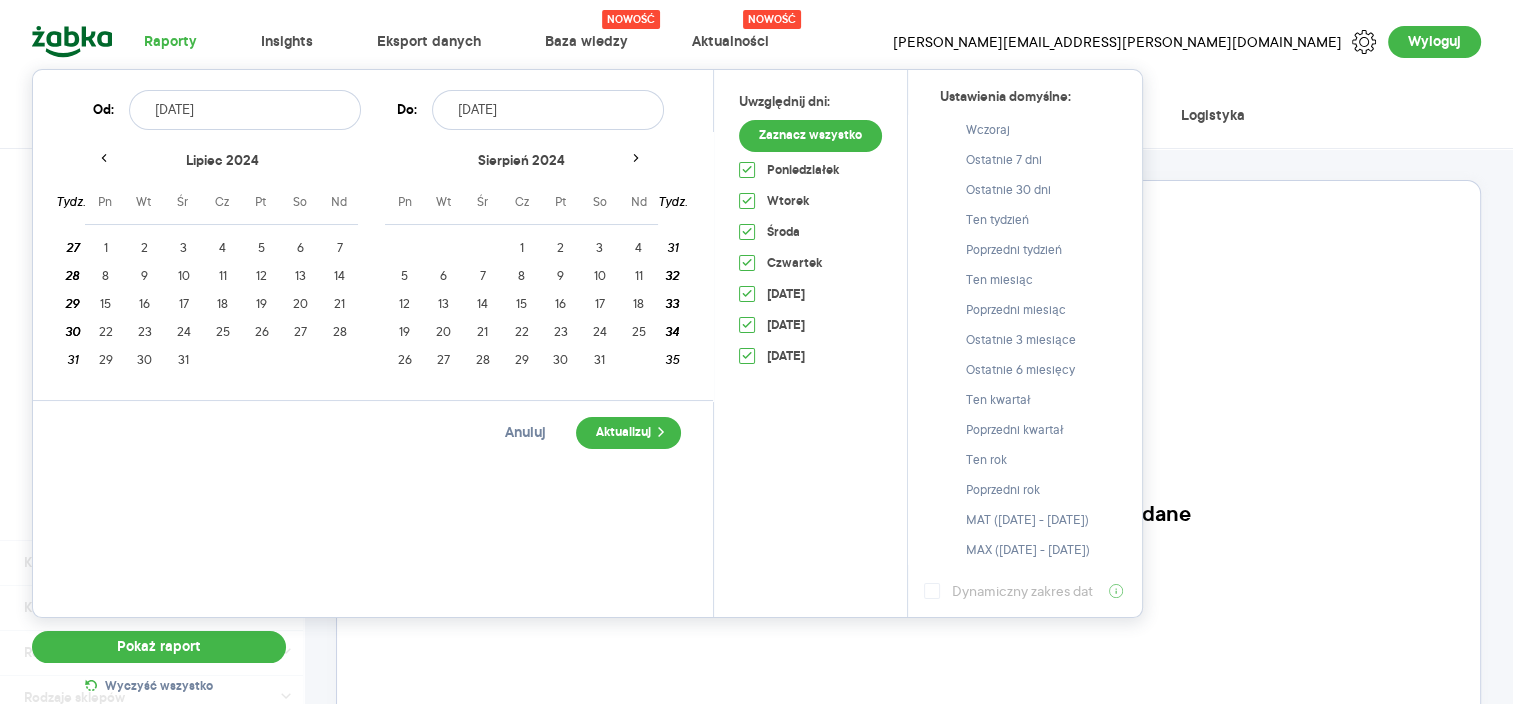 click 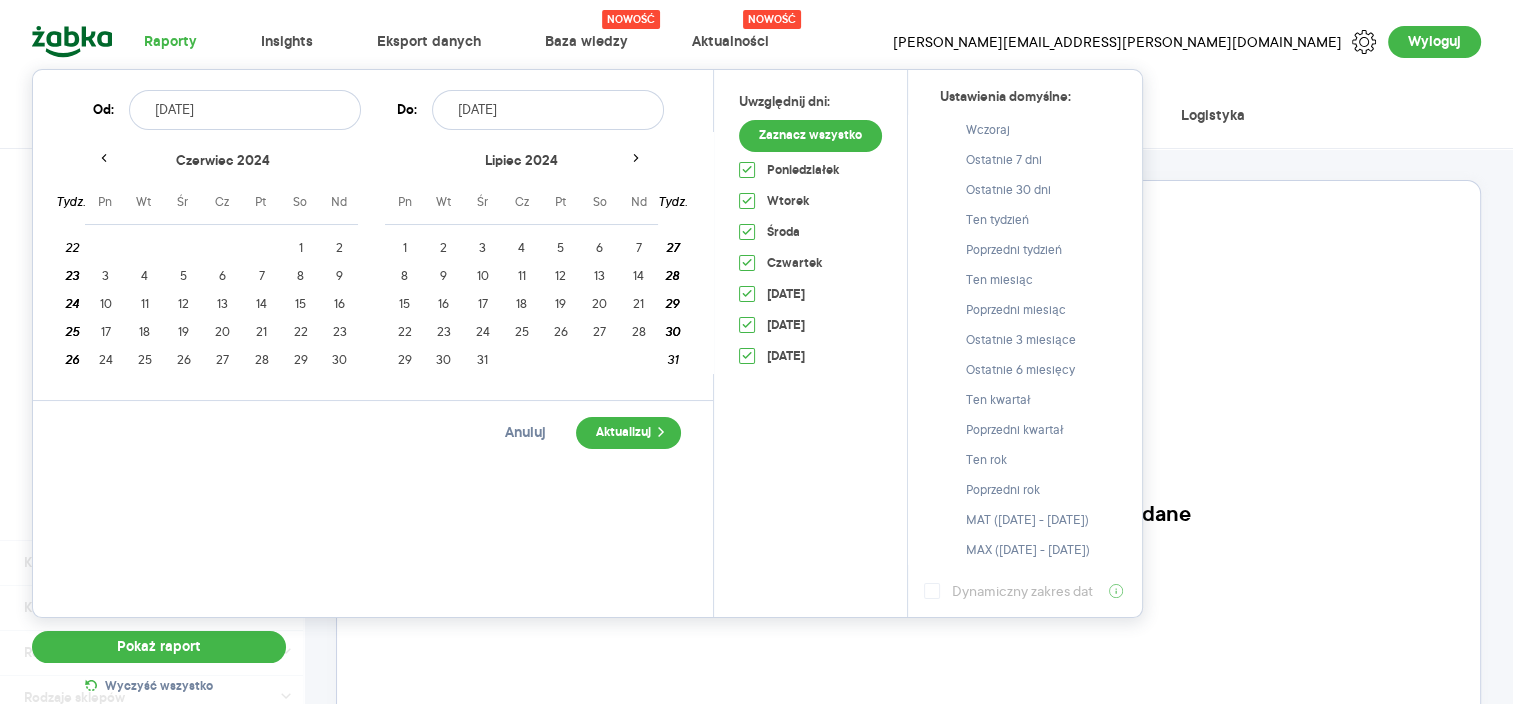click 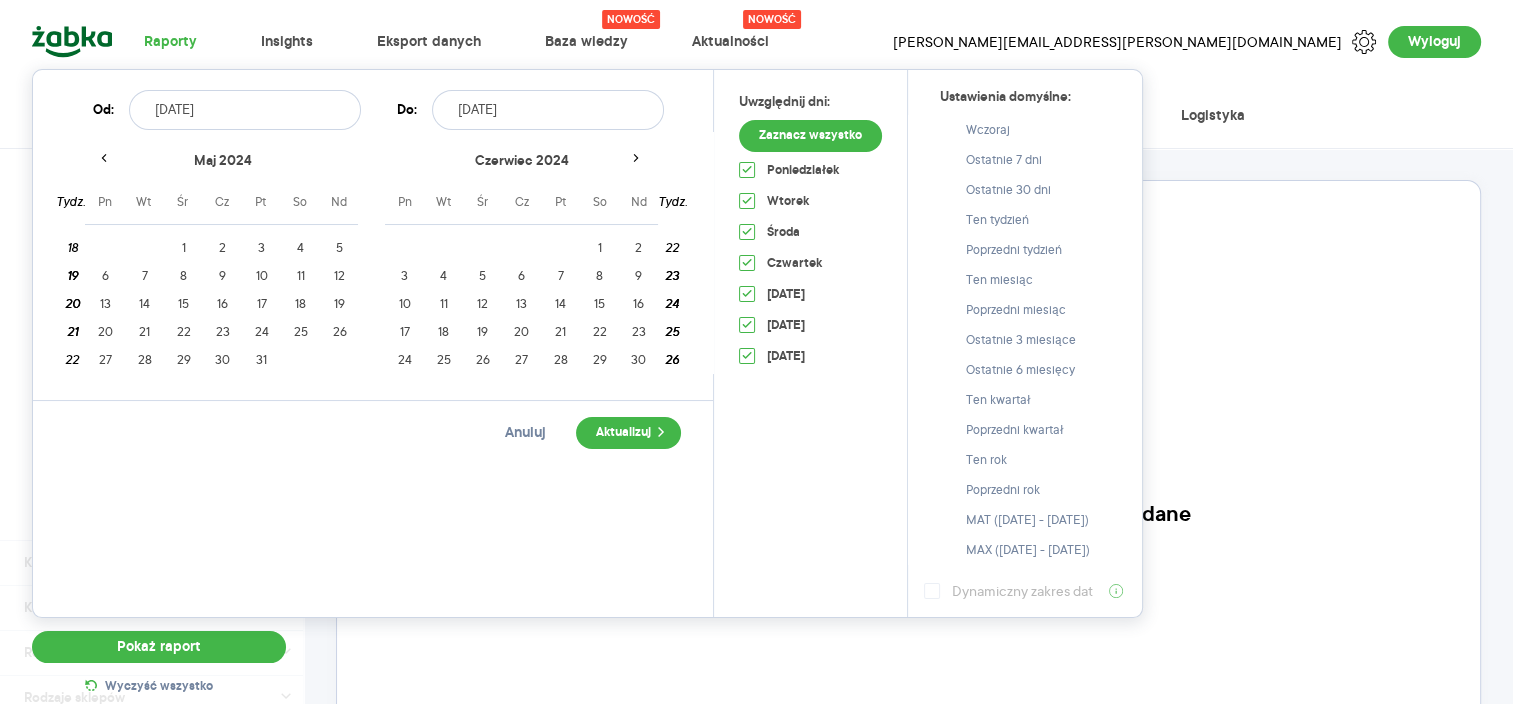 click 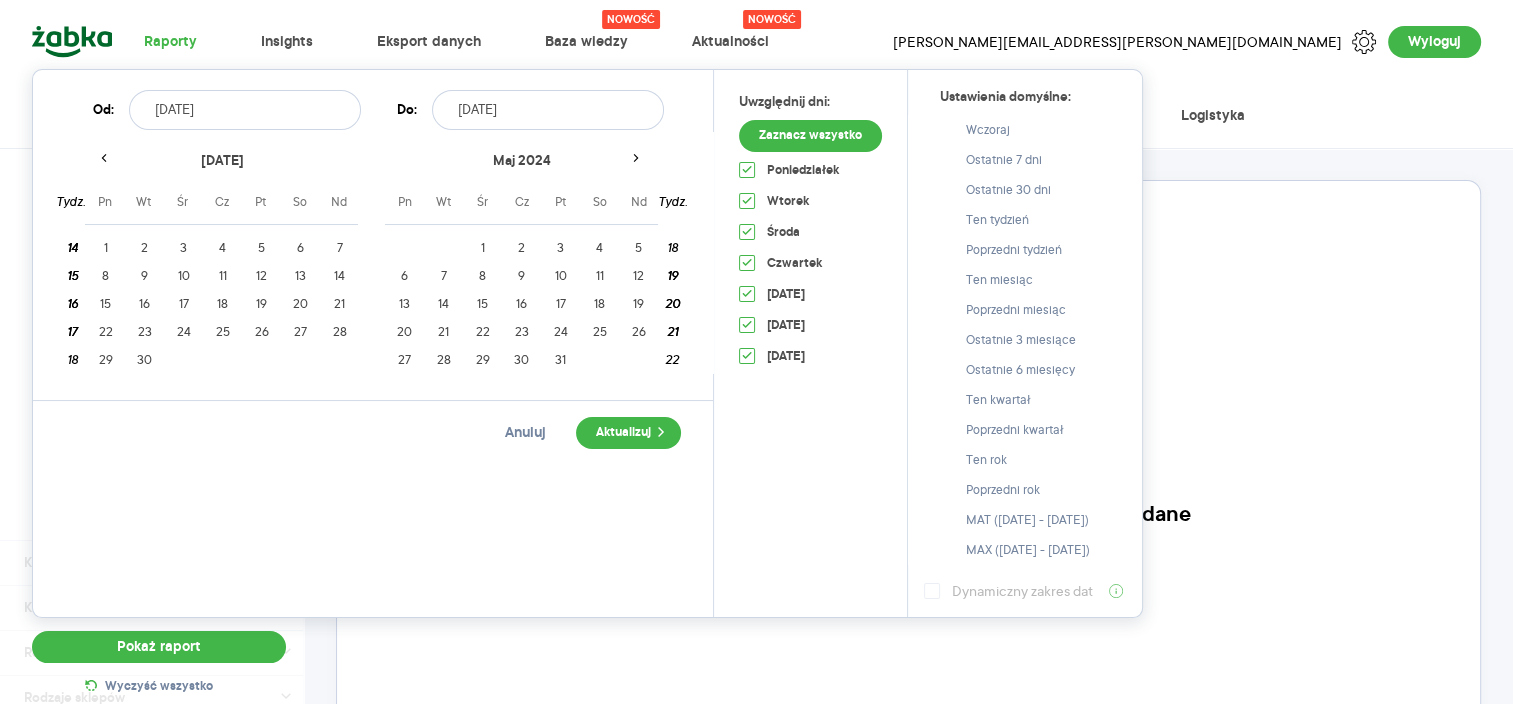 click 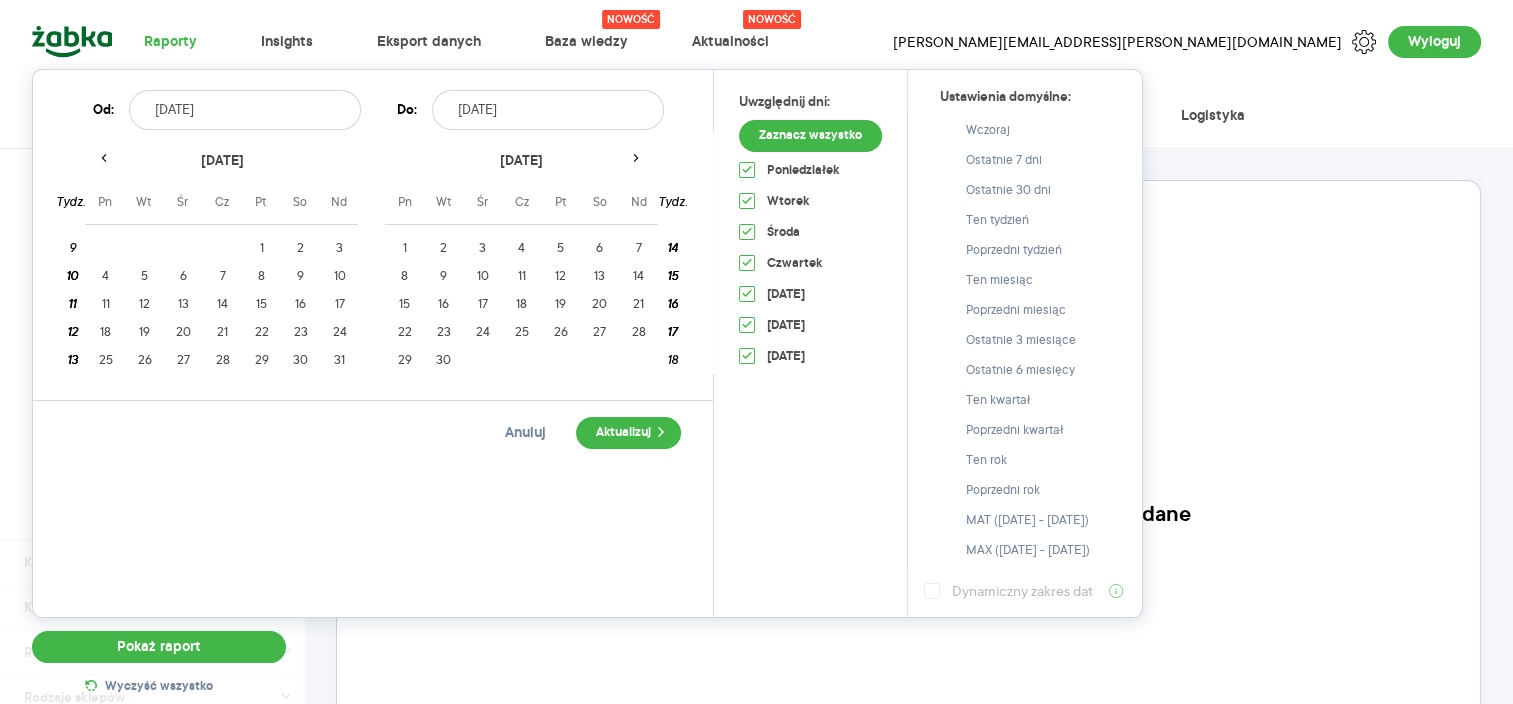 click 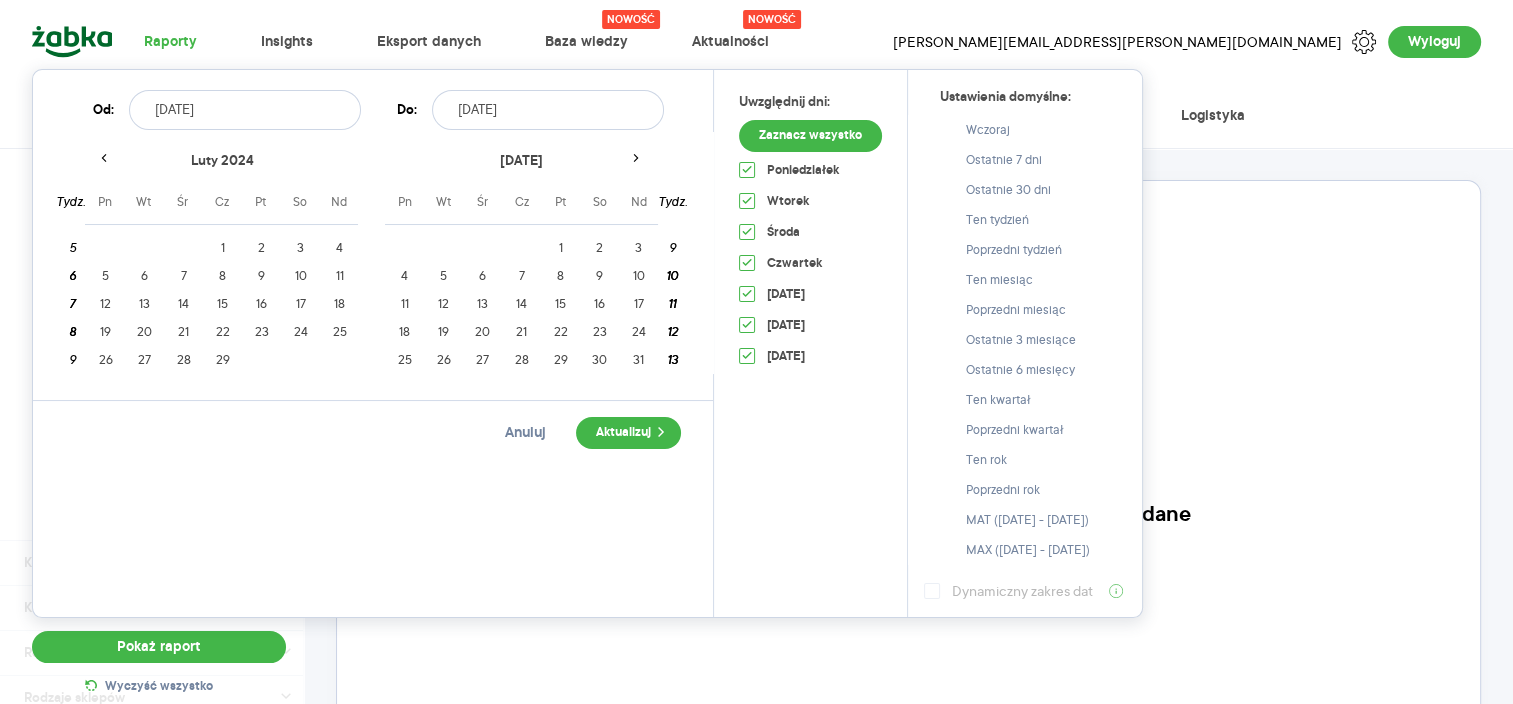 click 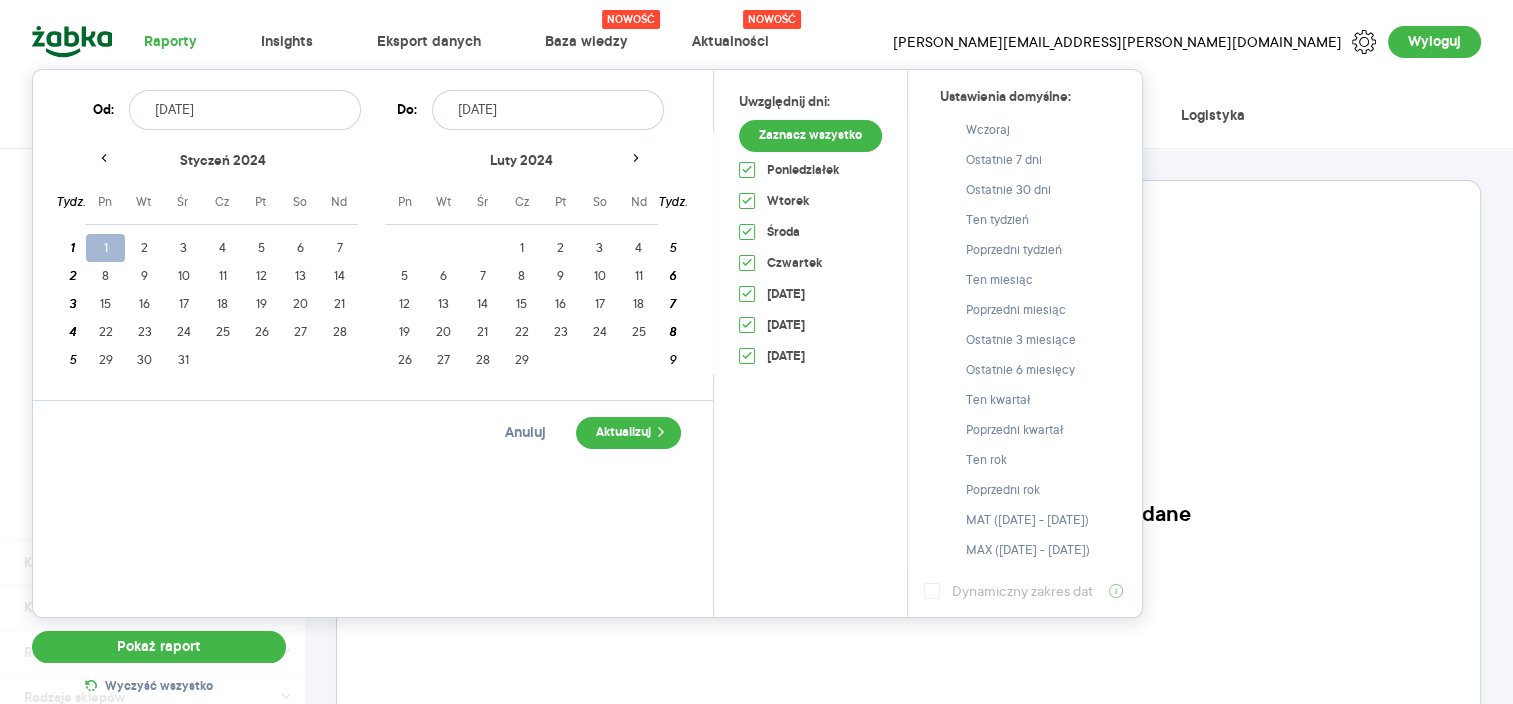click on "1" at bounding box center (105, 248) 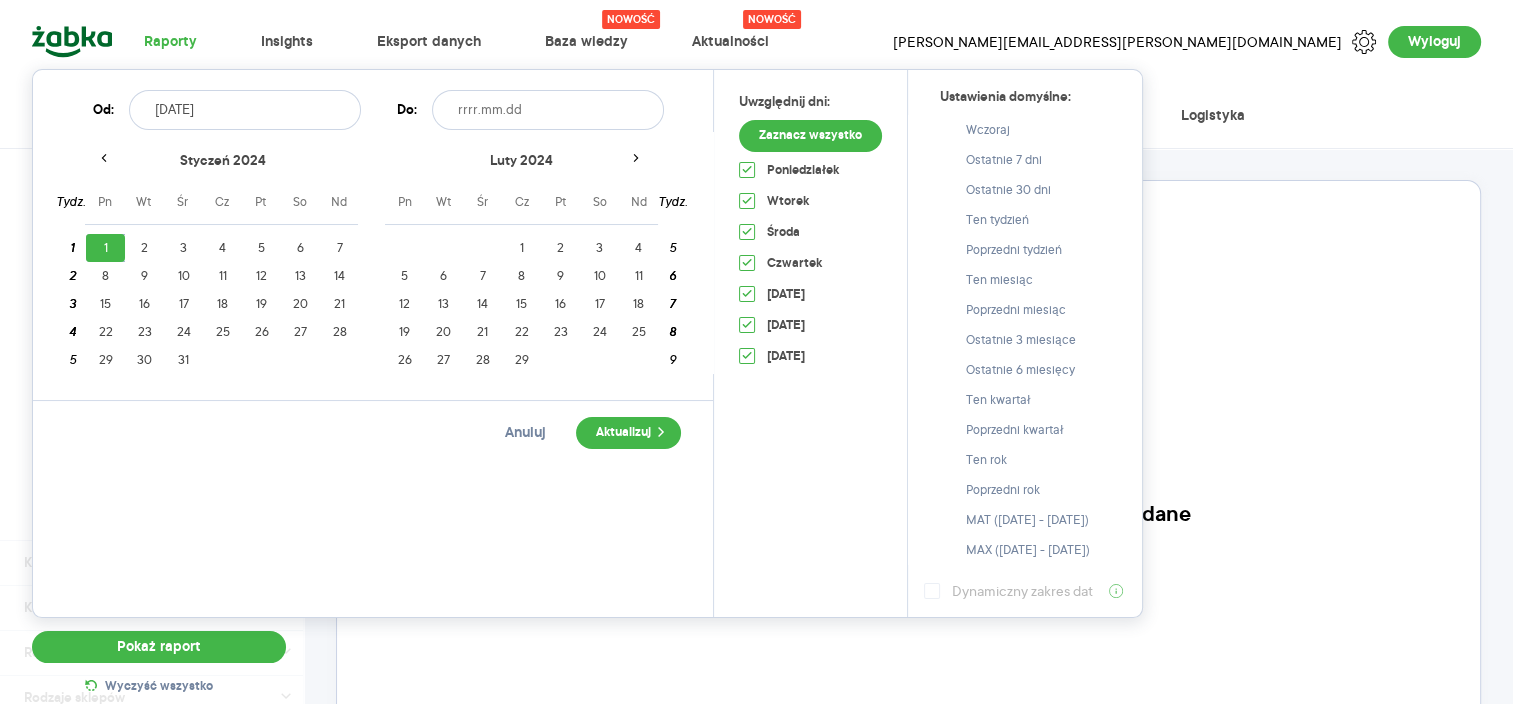 click 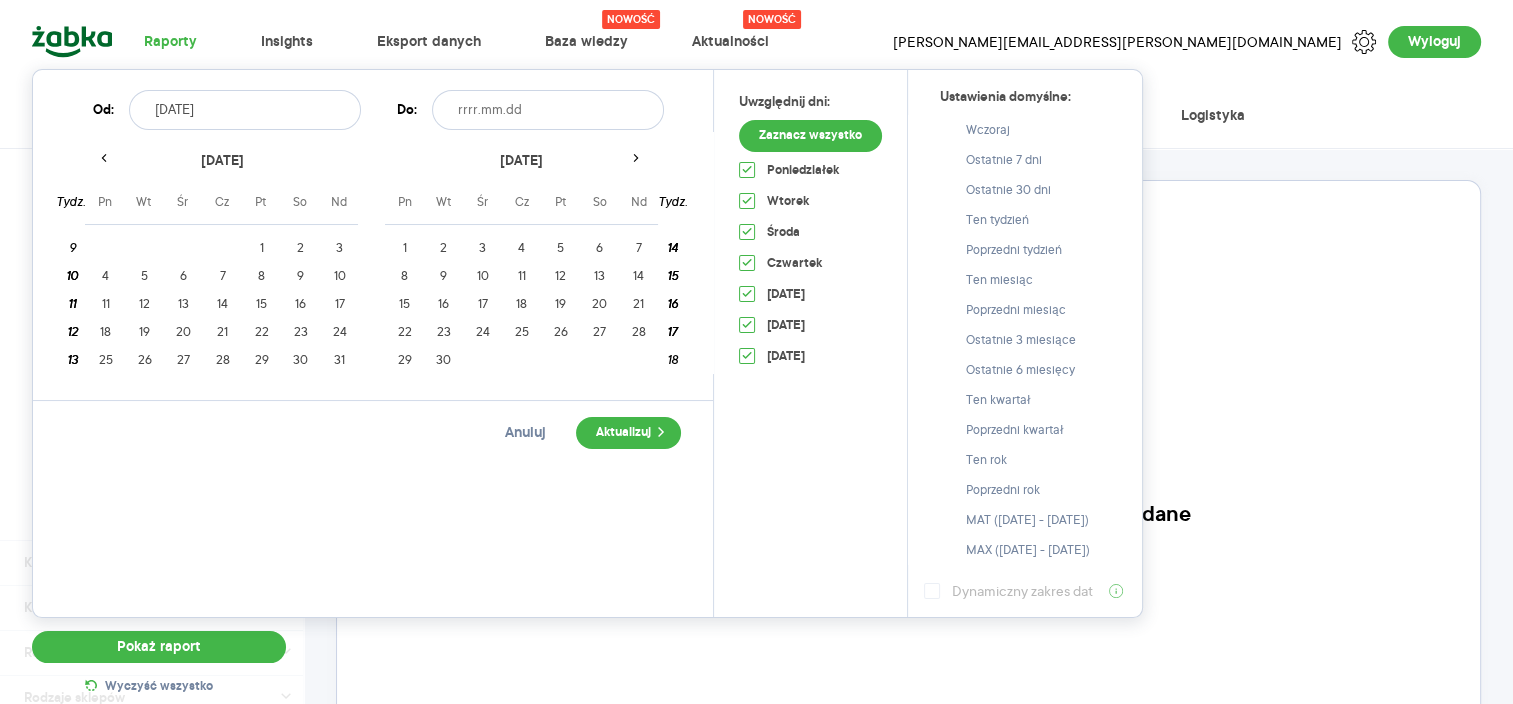 click 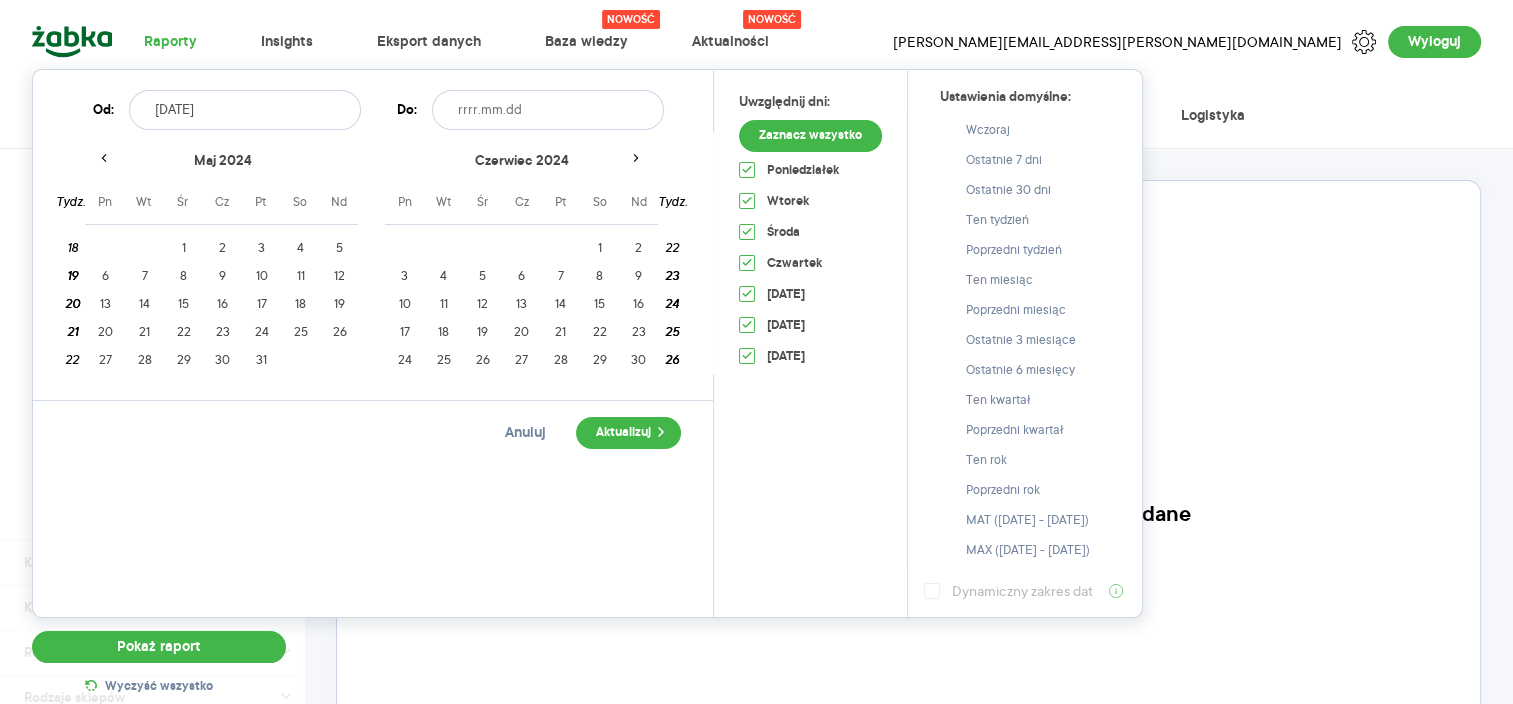 click 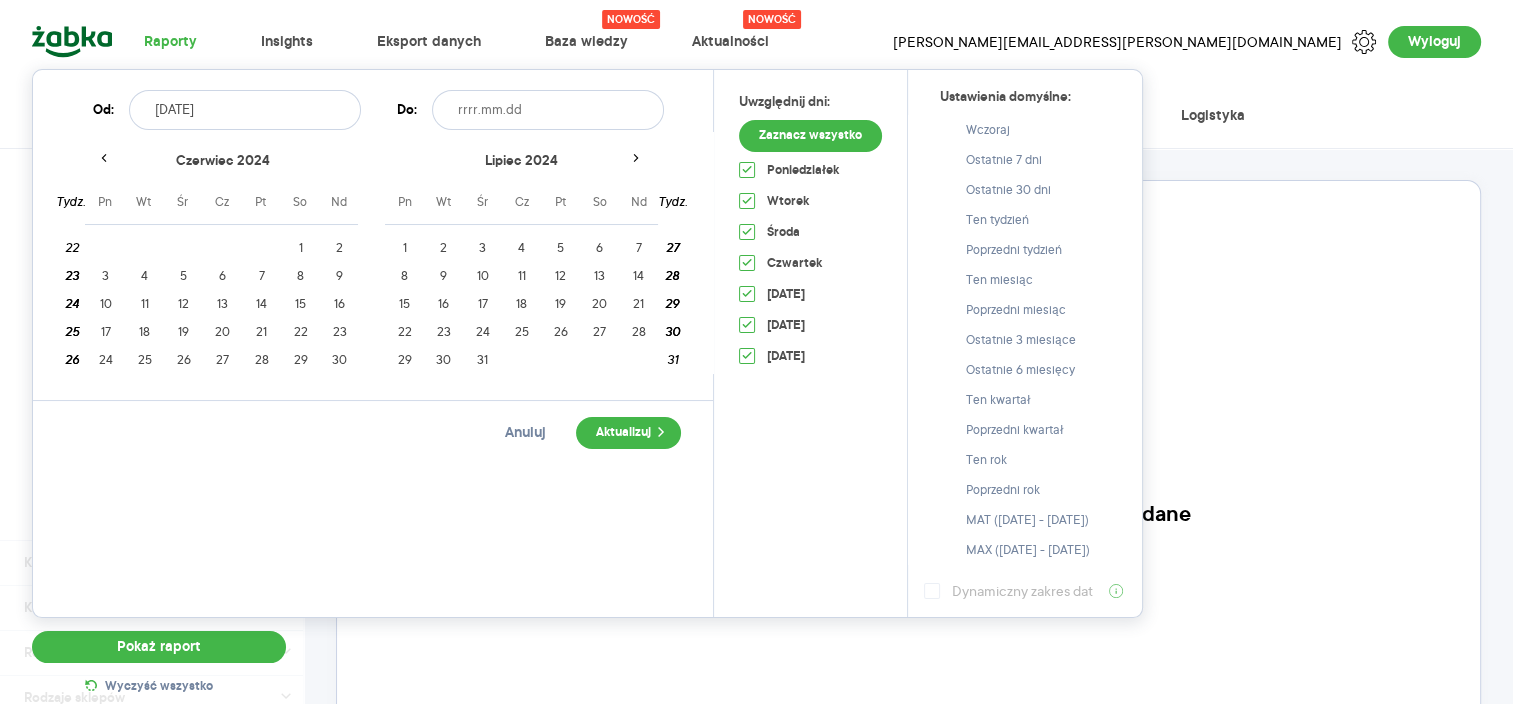 click 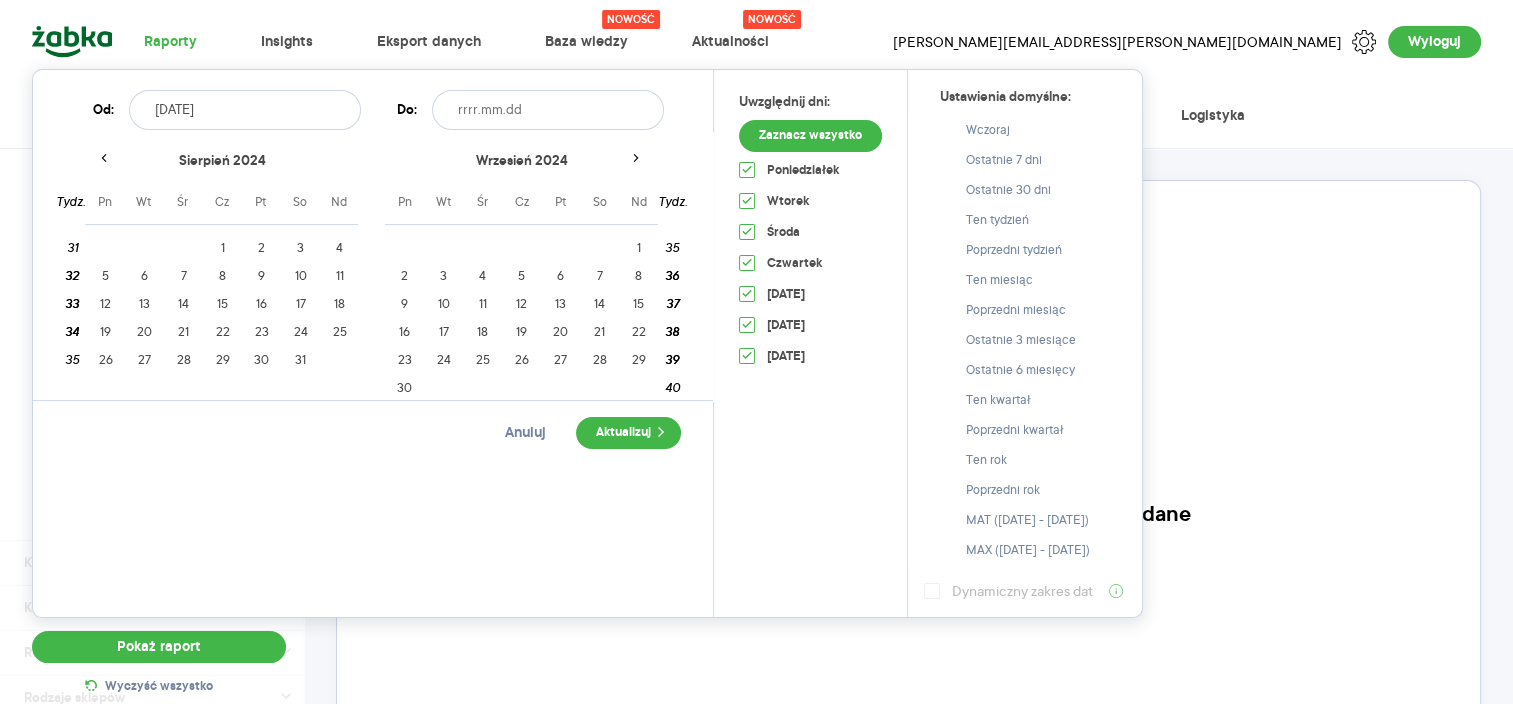 click 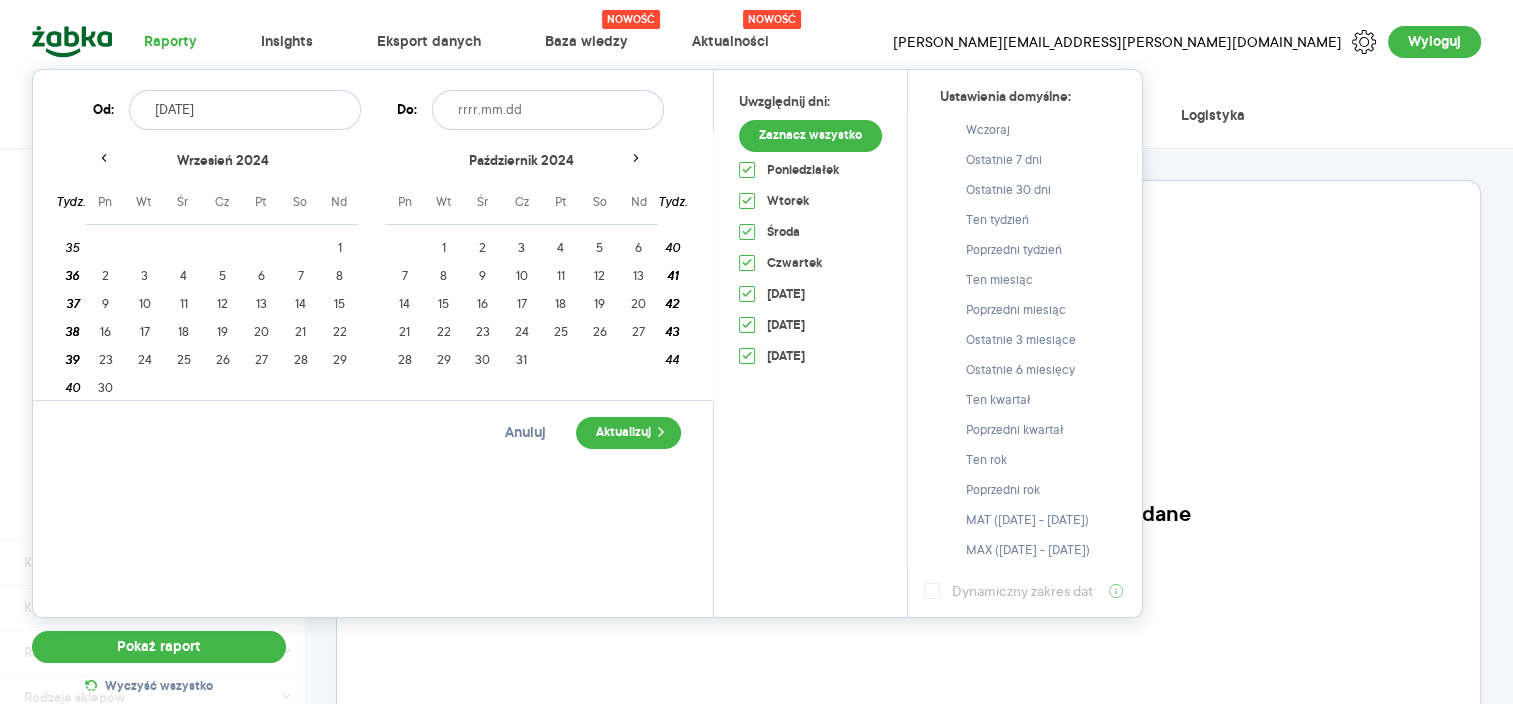 click 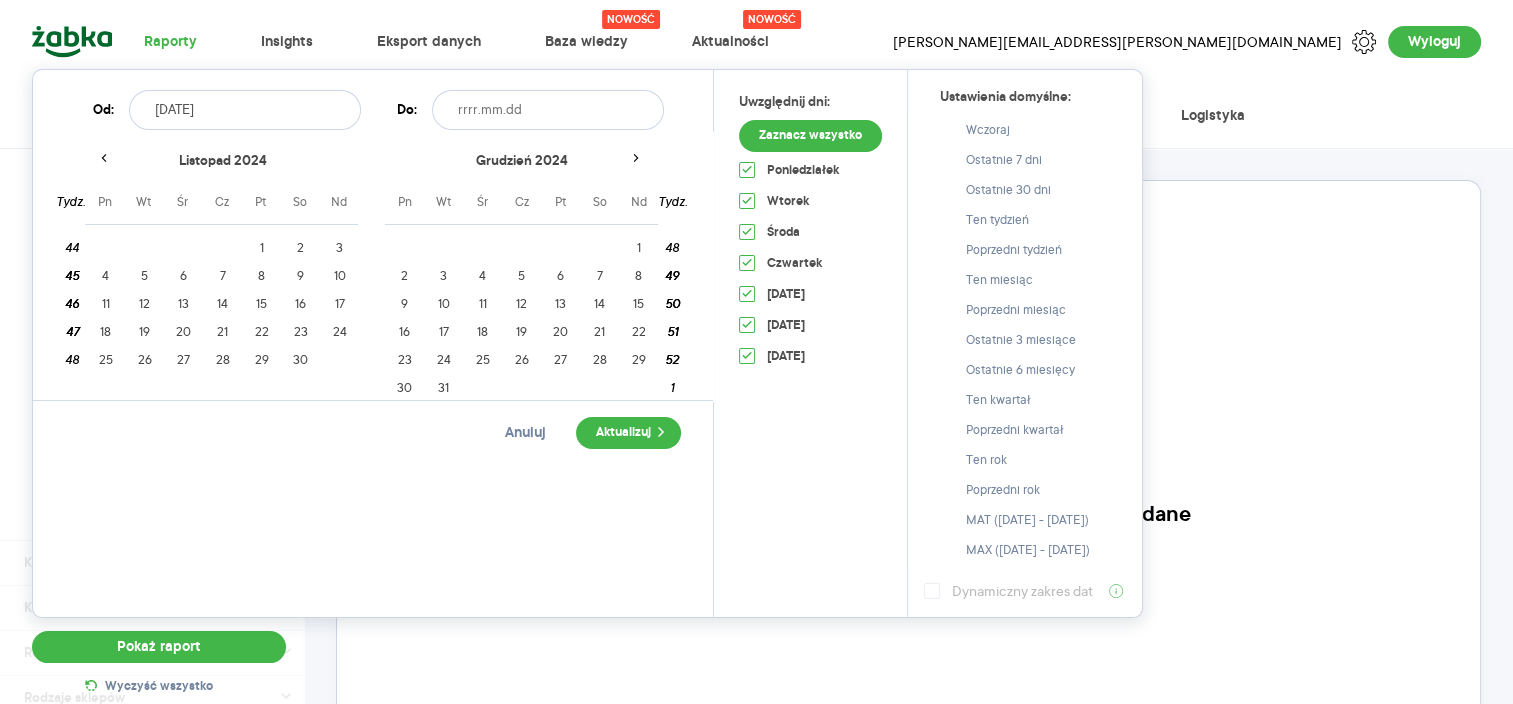 click 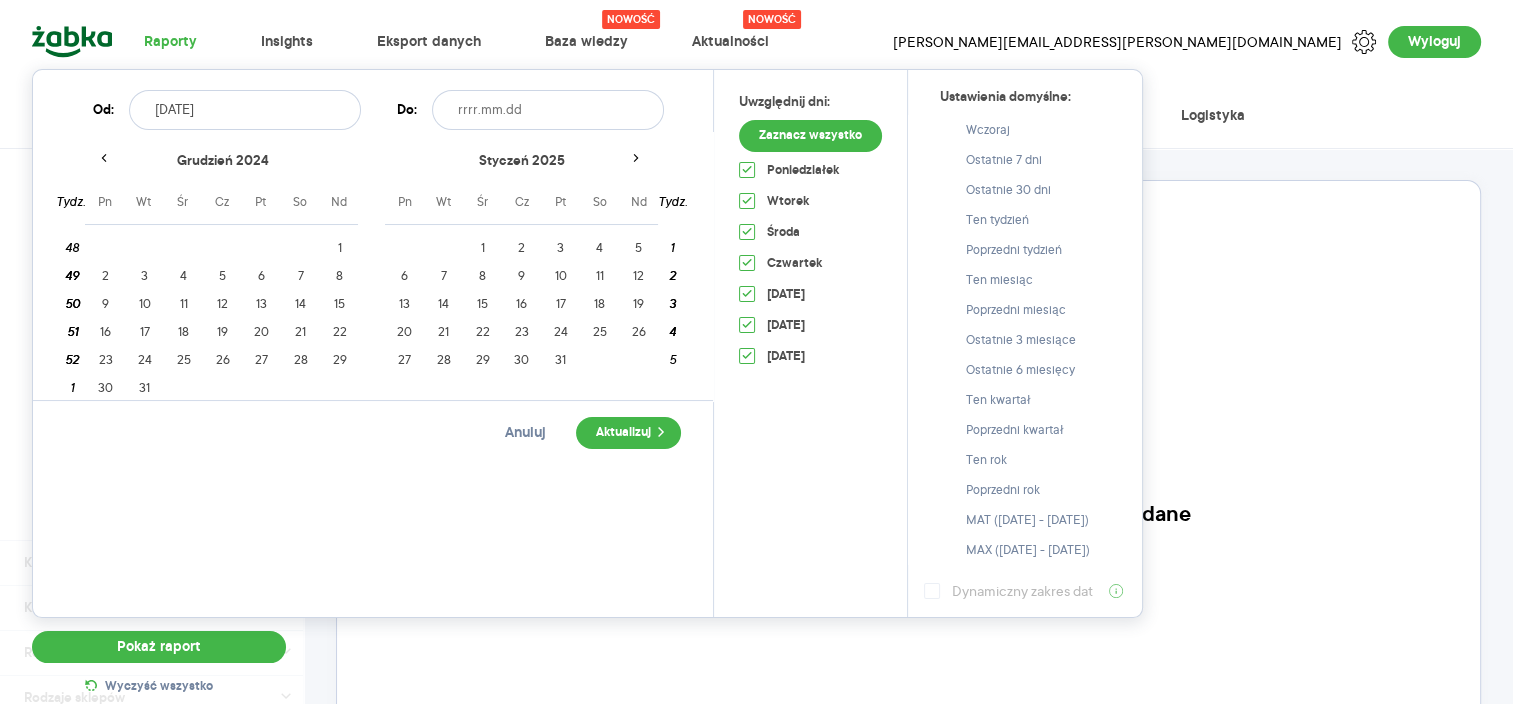 click 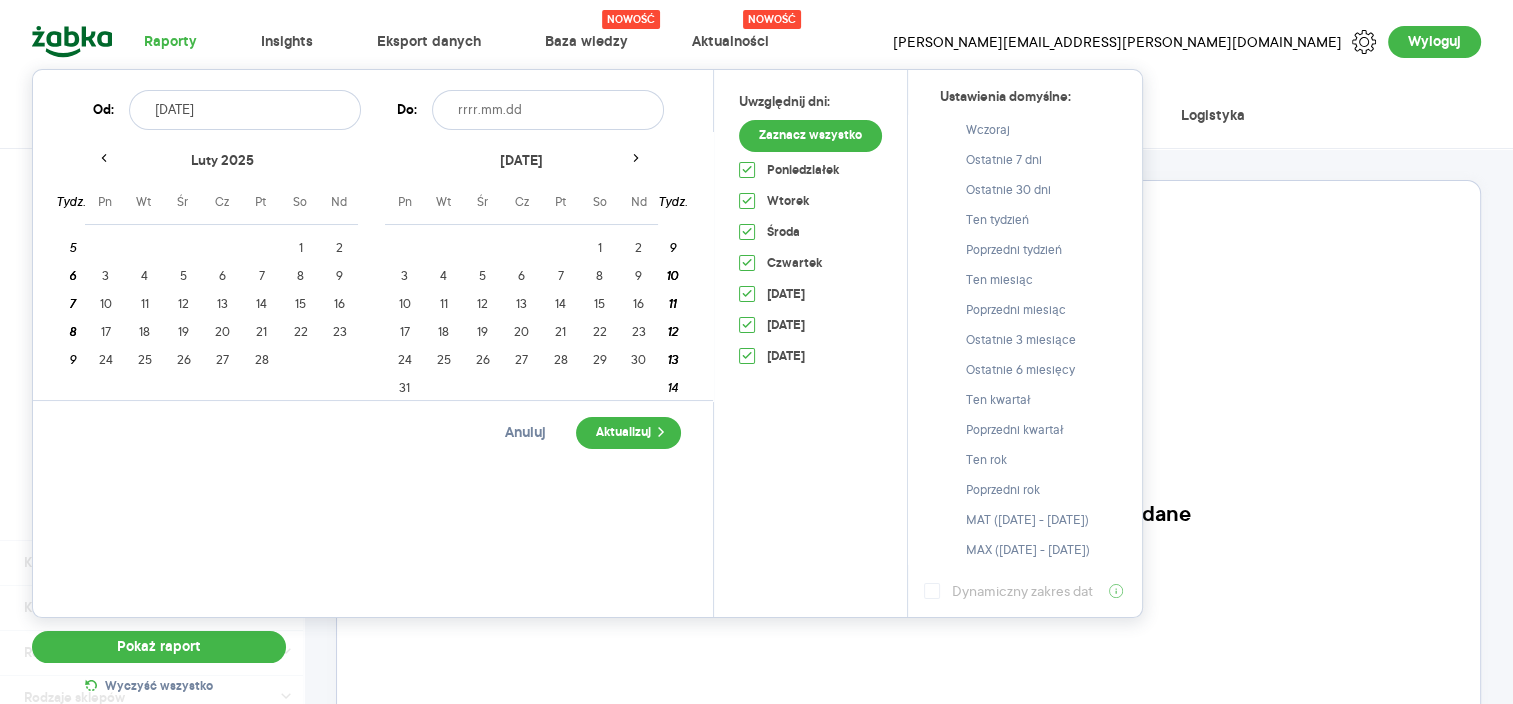 click 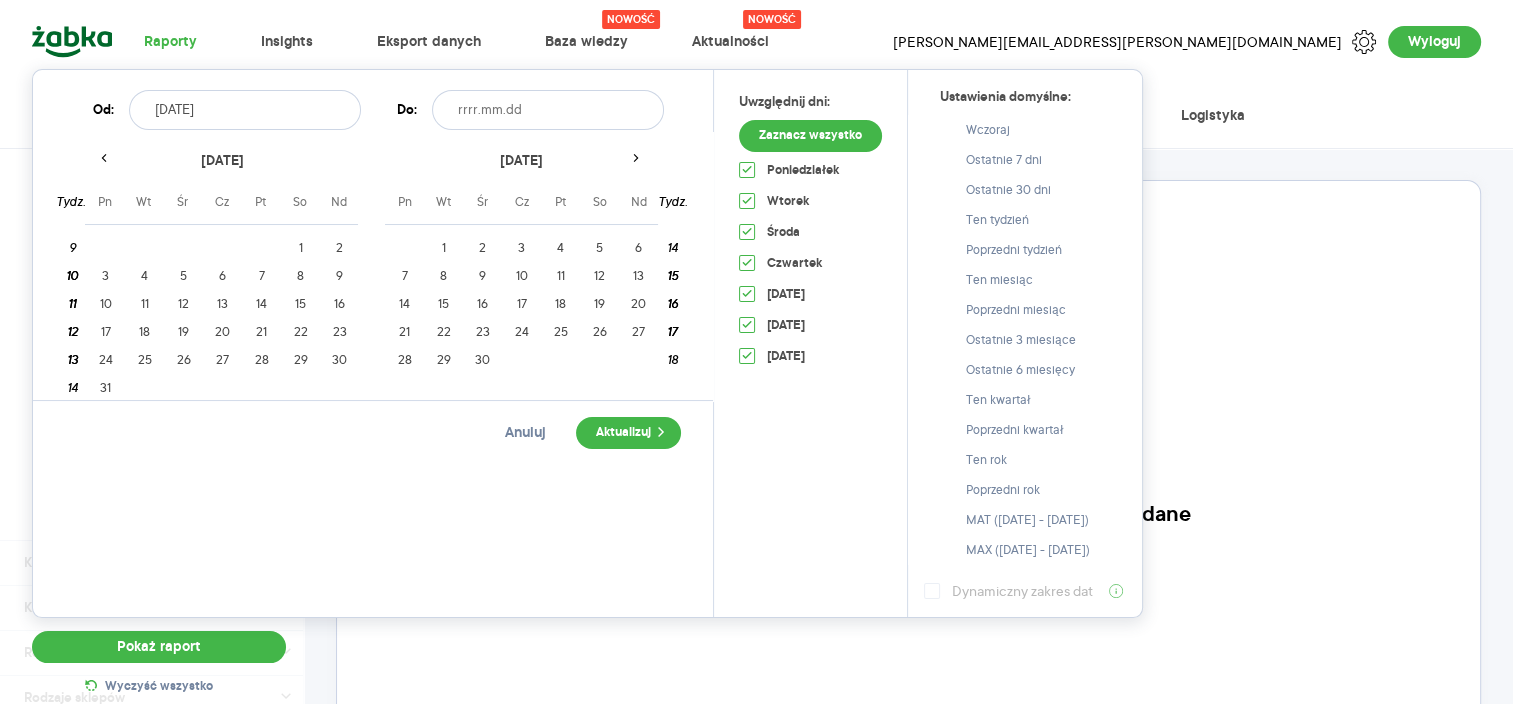 click 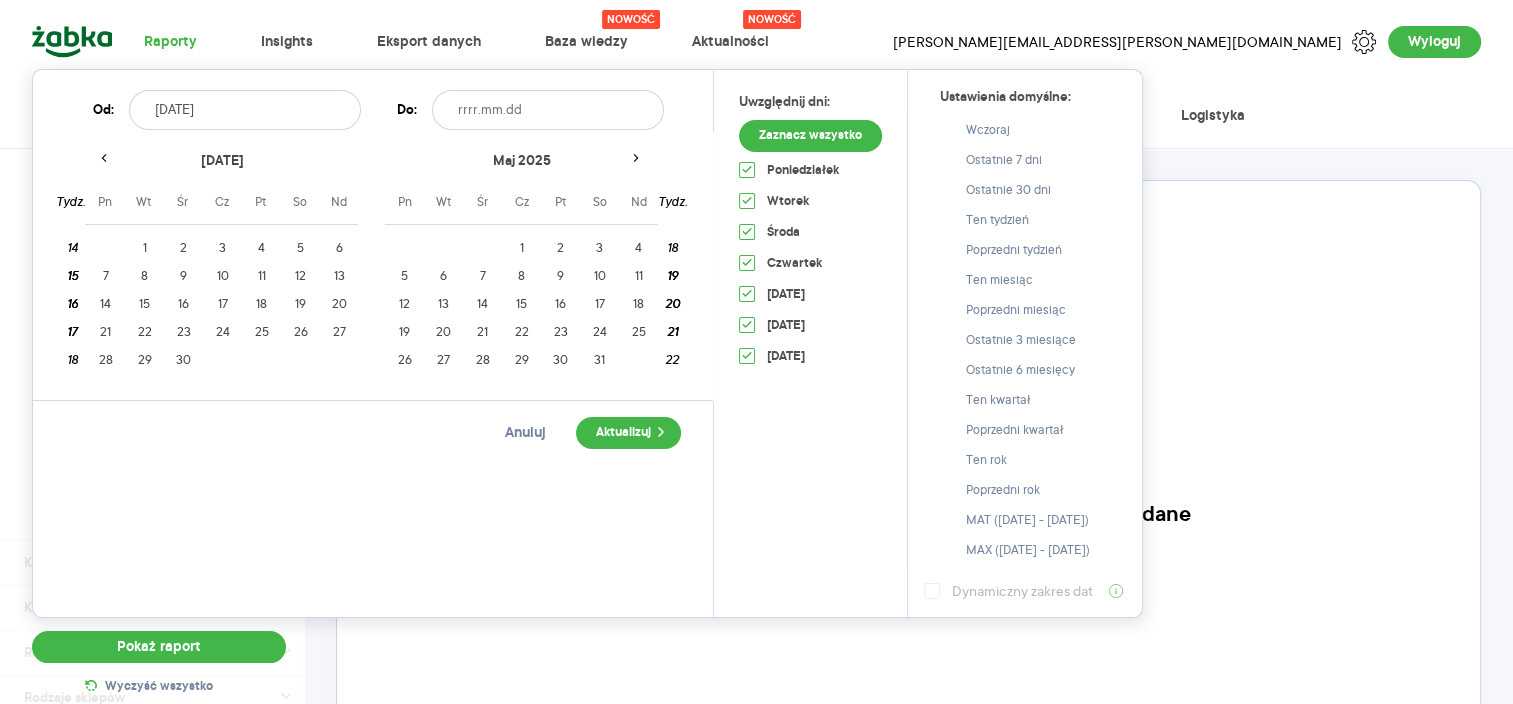 click 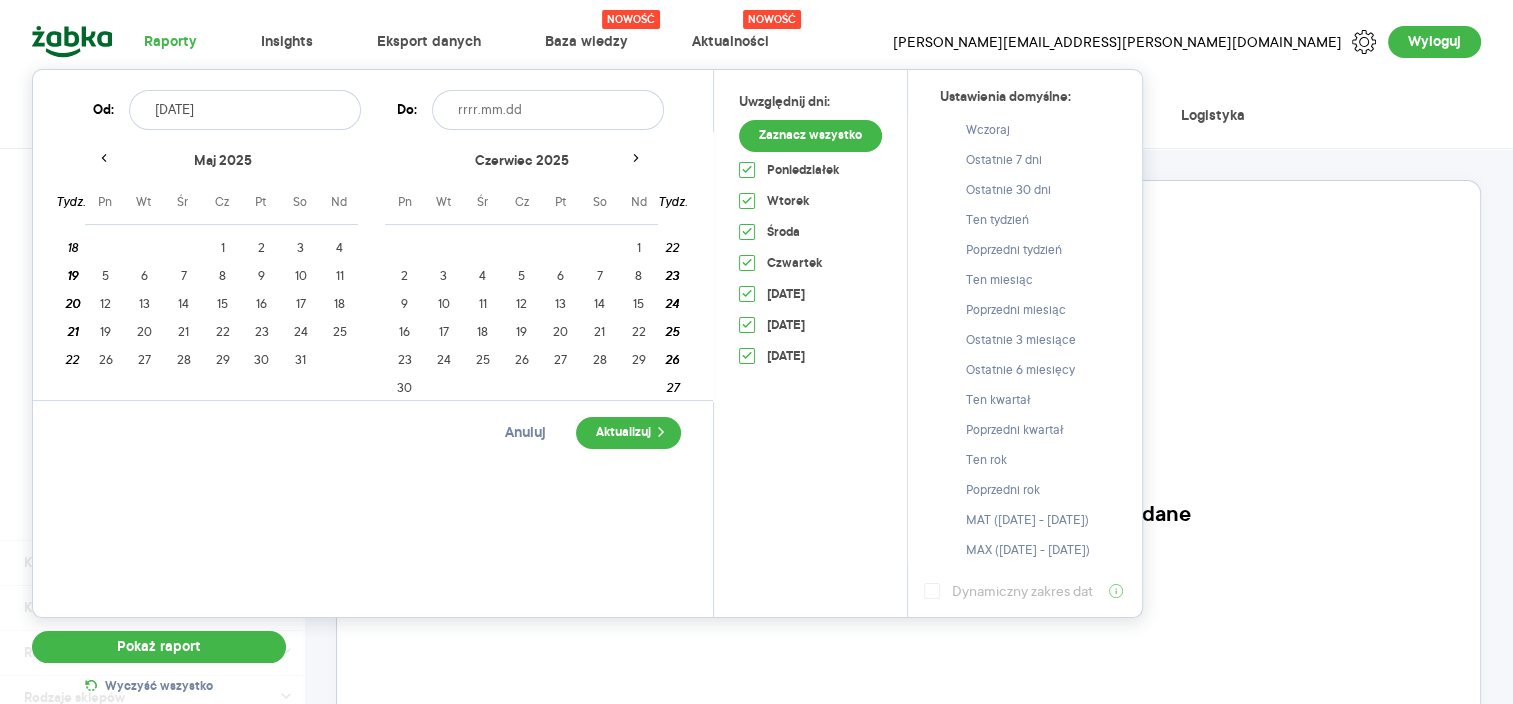 click 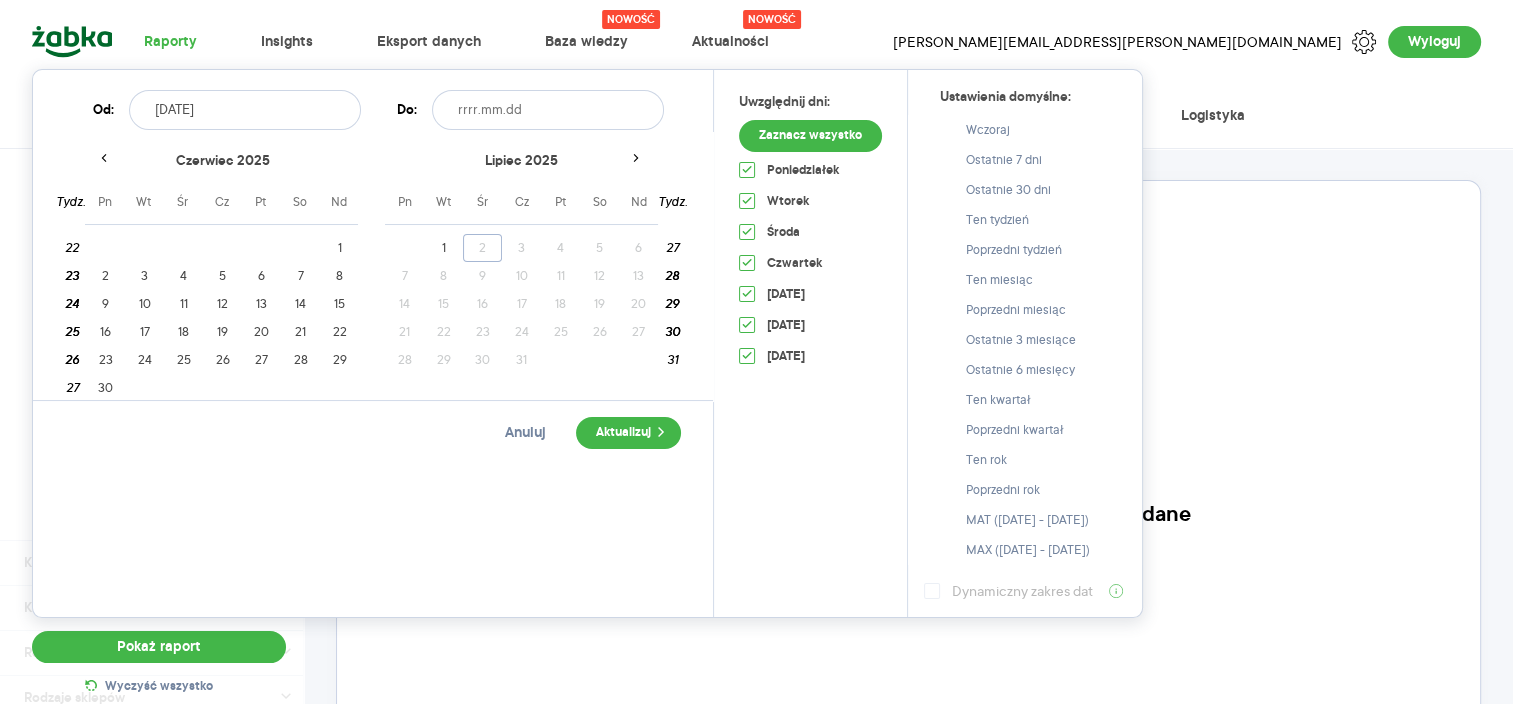 click 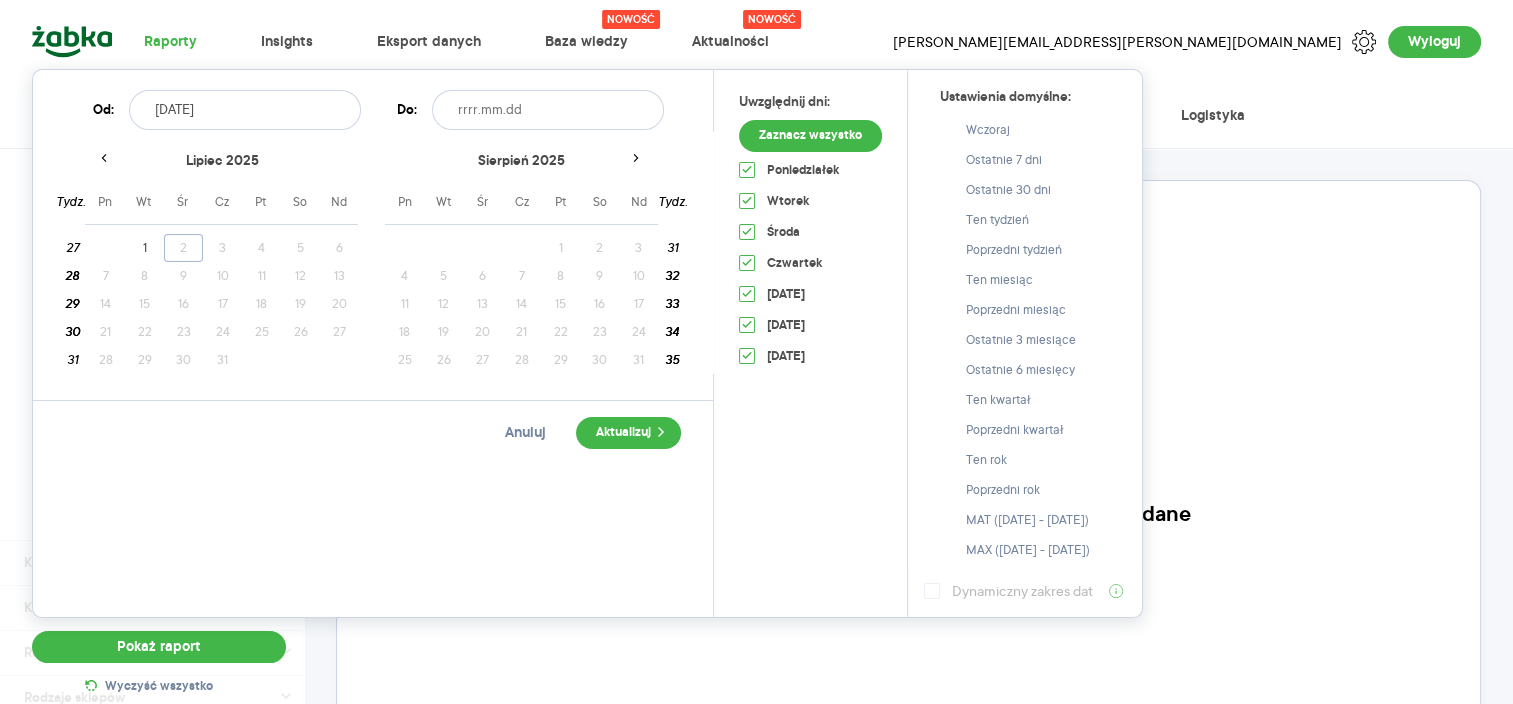 click 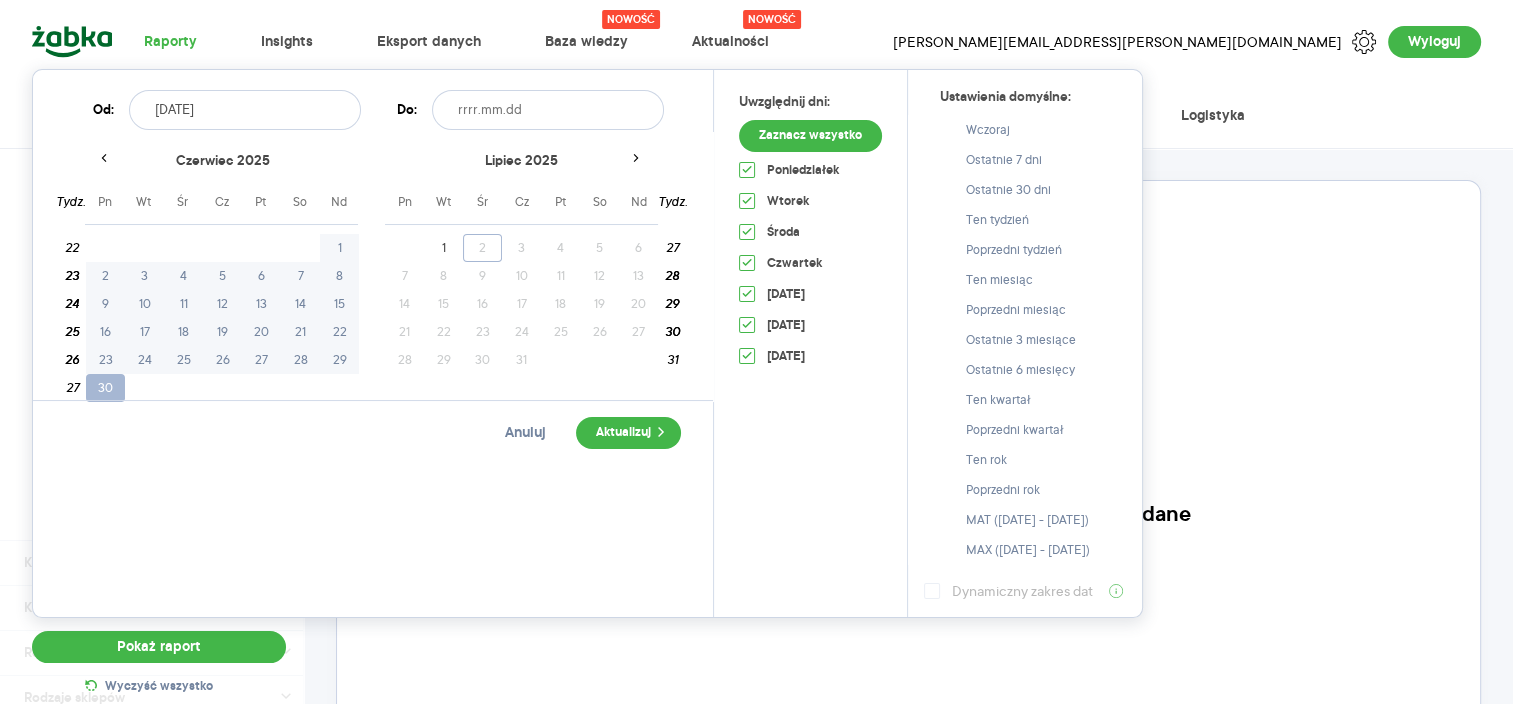 click on "30" at bounding box center [105, 388] 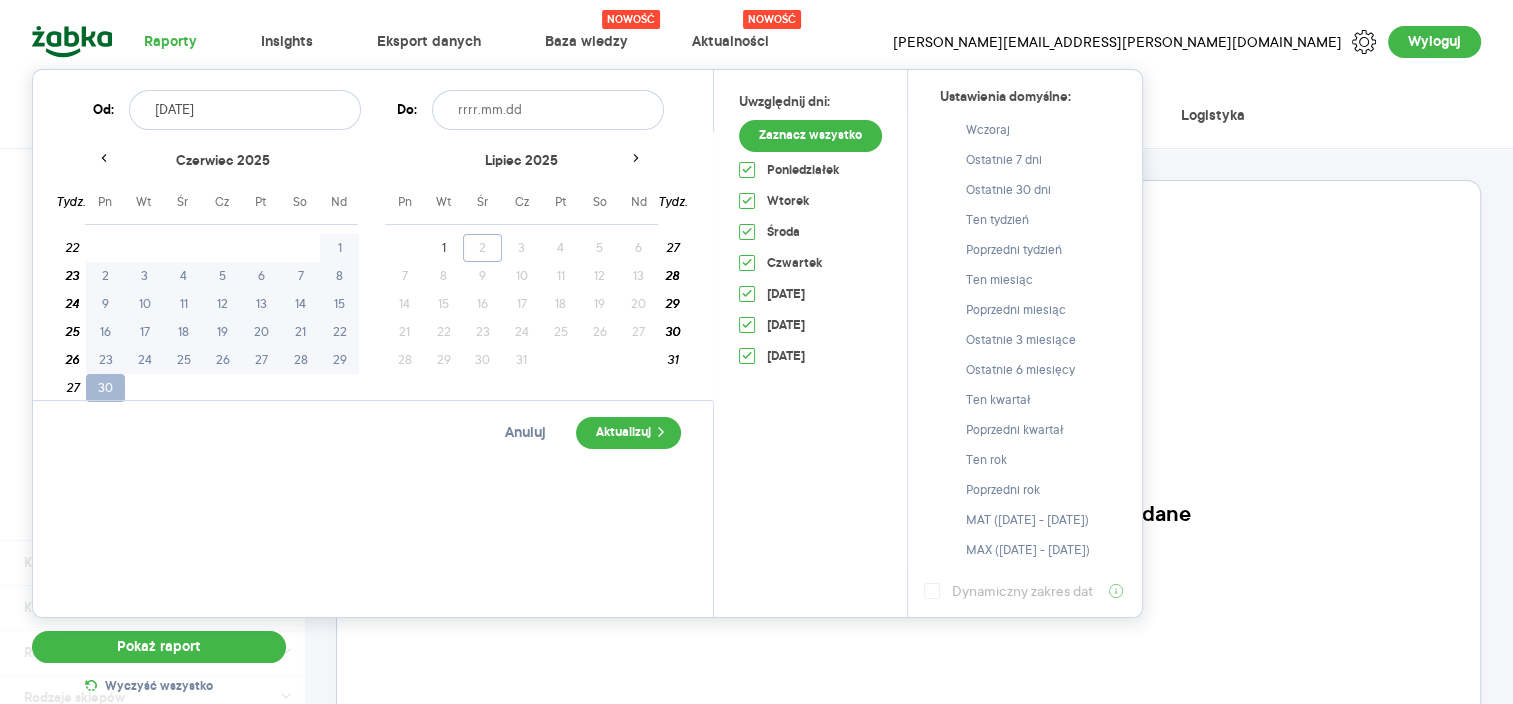 type on "[DATE]" 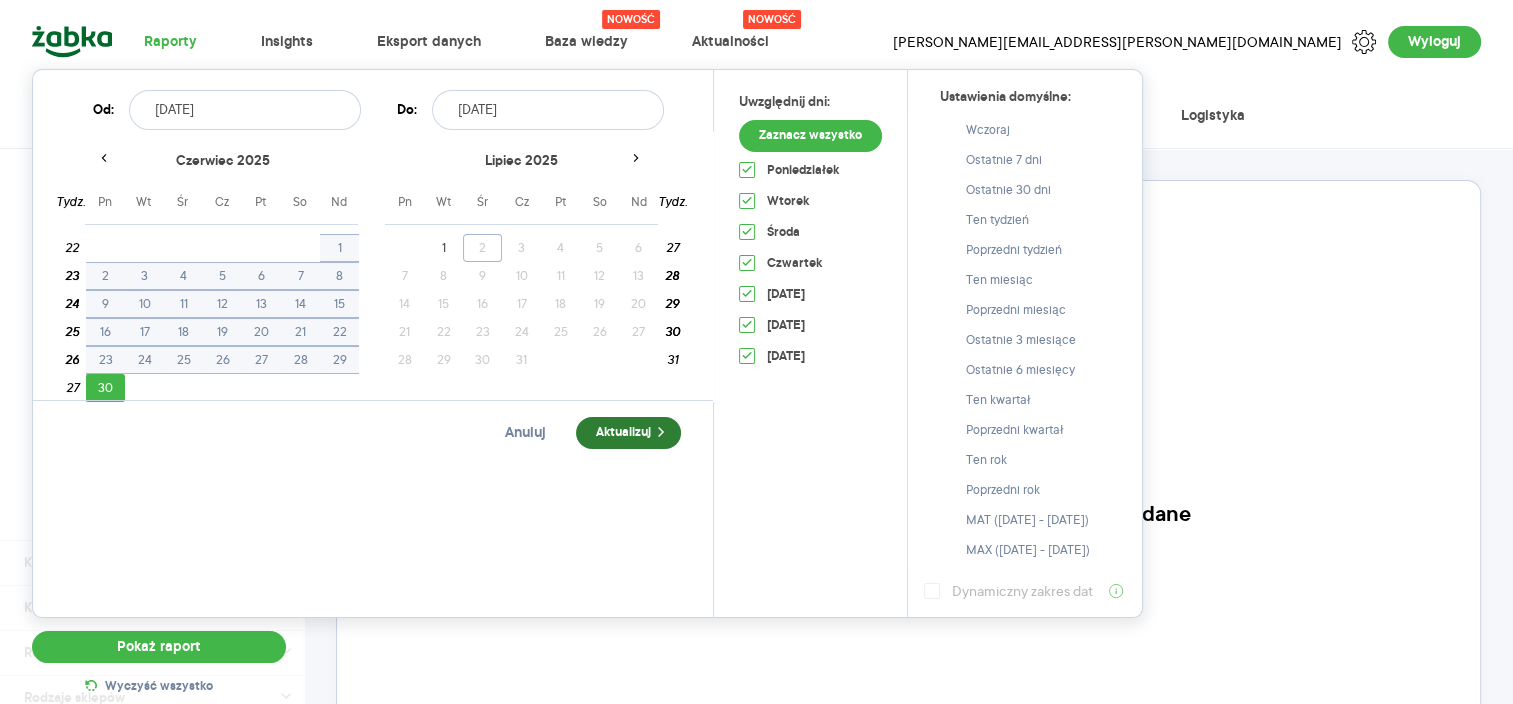 click on "Aktualizuj" at bounding box center [628, 433] 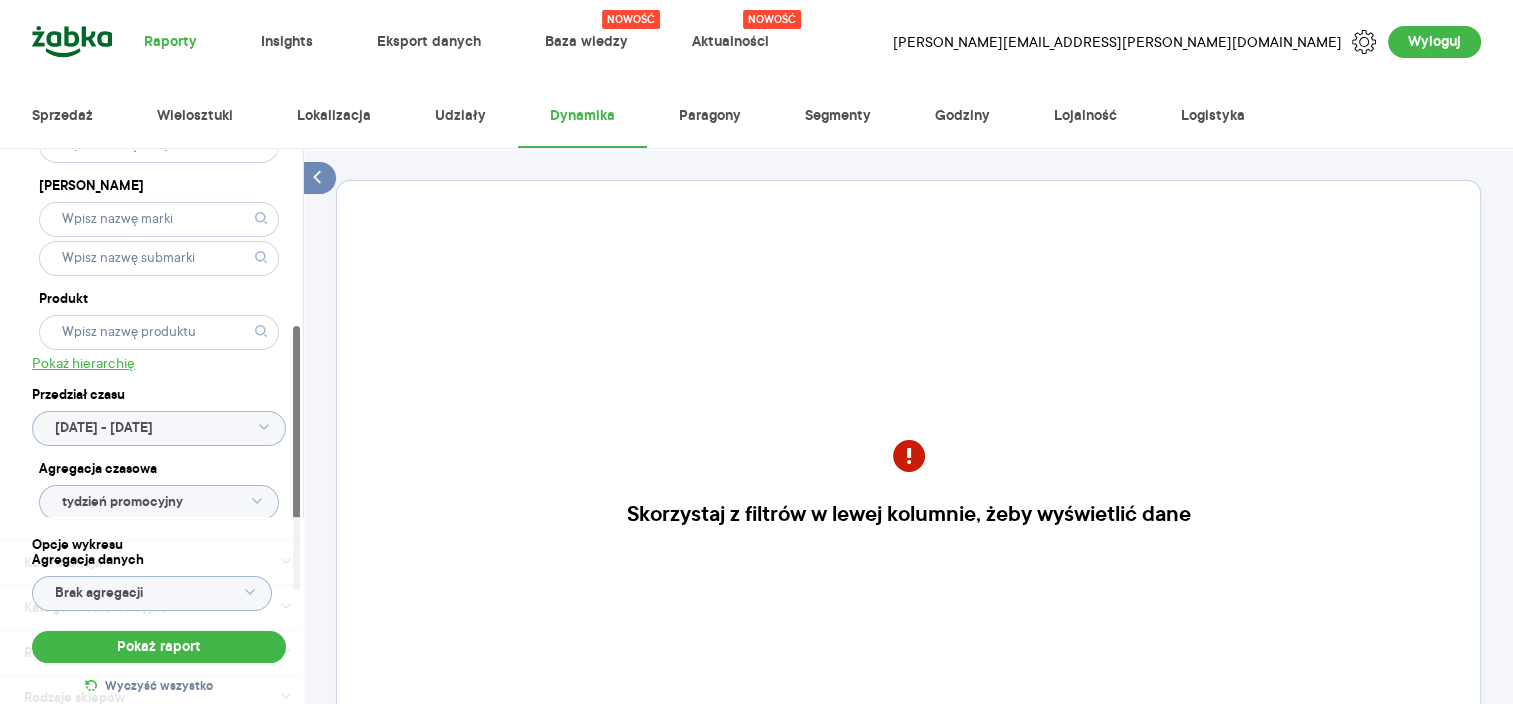 scroll, scrollTop: 612, scrollLeft: 0, axis: vertical 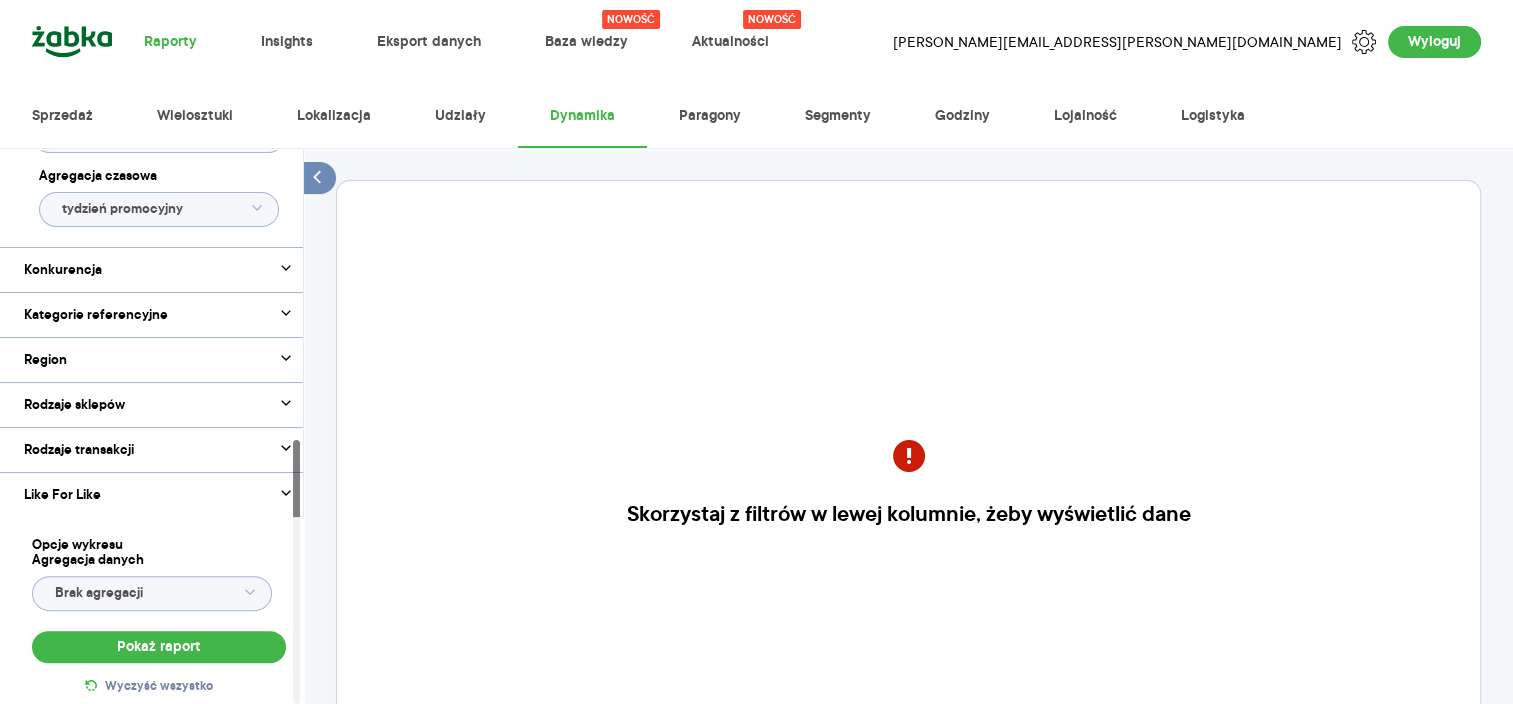 click at bounding box center [257, 208] 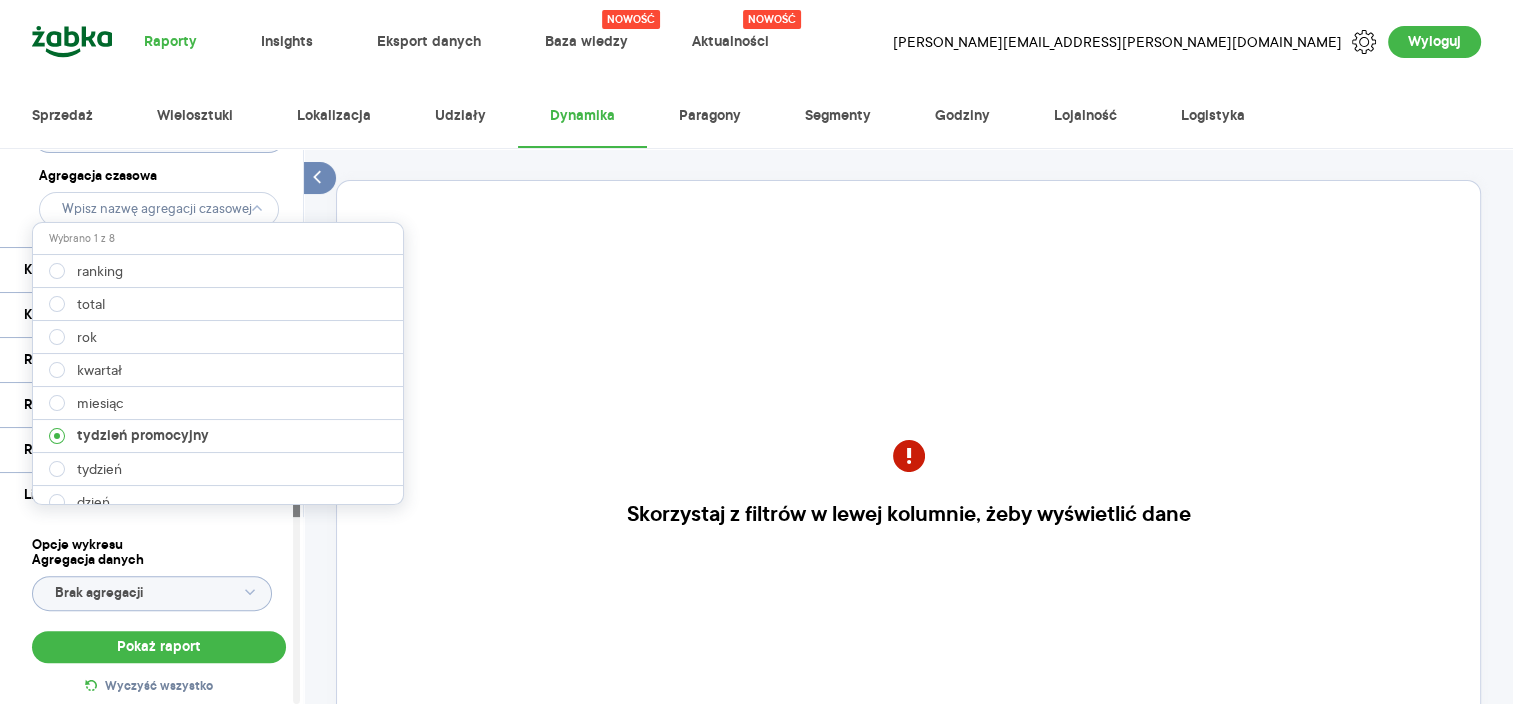 click on "miesiąc" at bounding box center (219, 403) 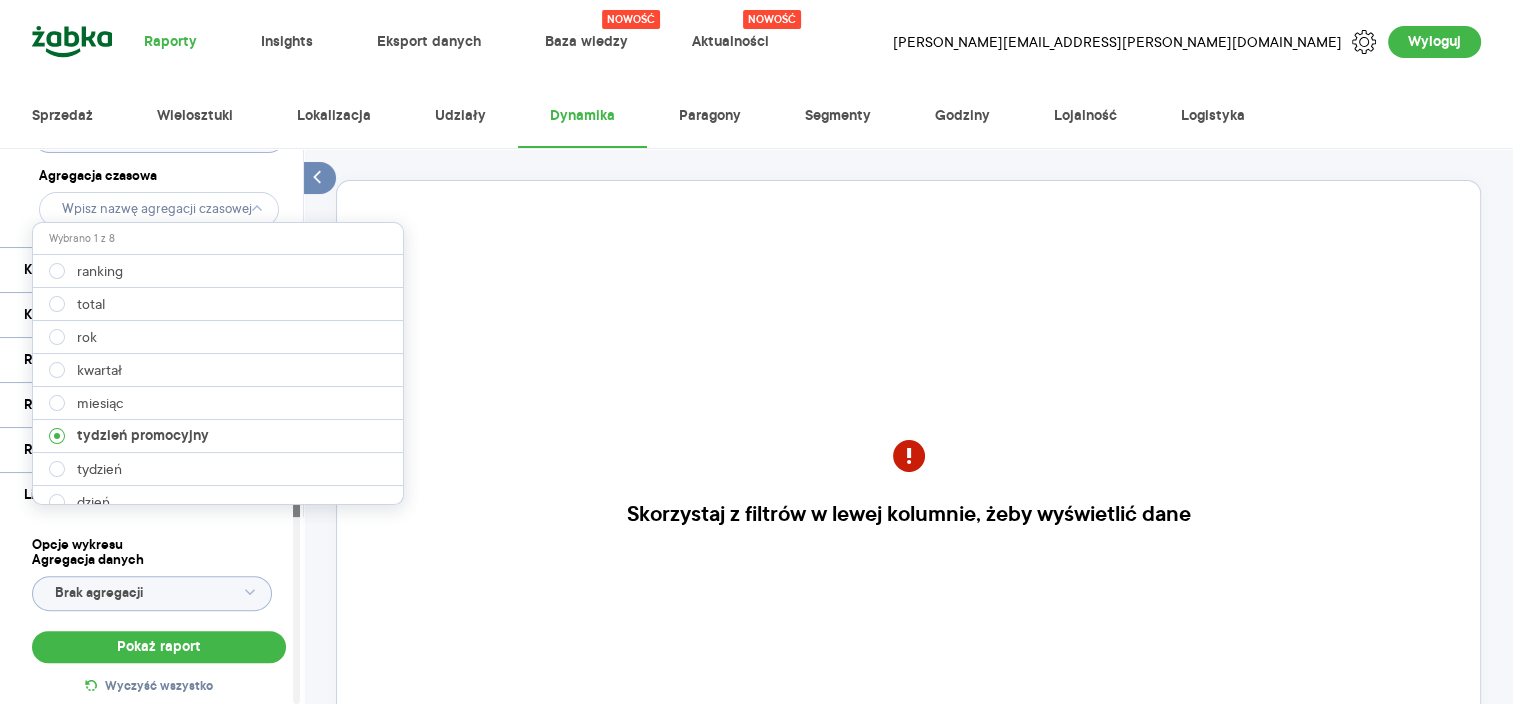 type on "miesiąc" 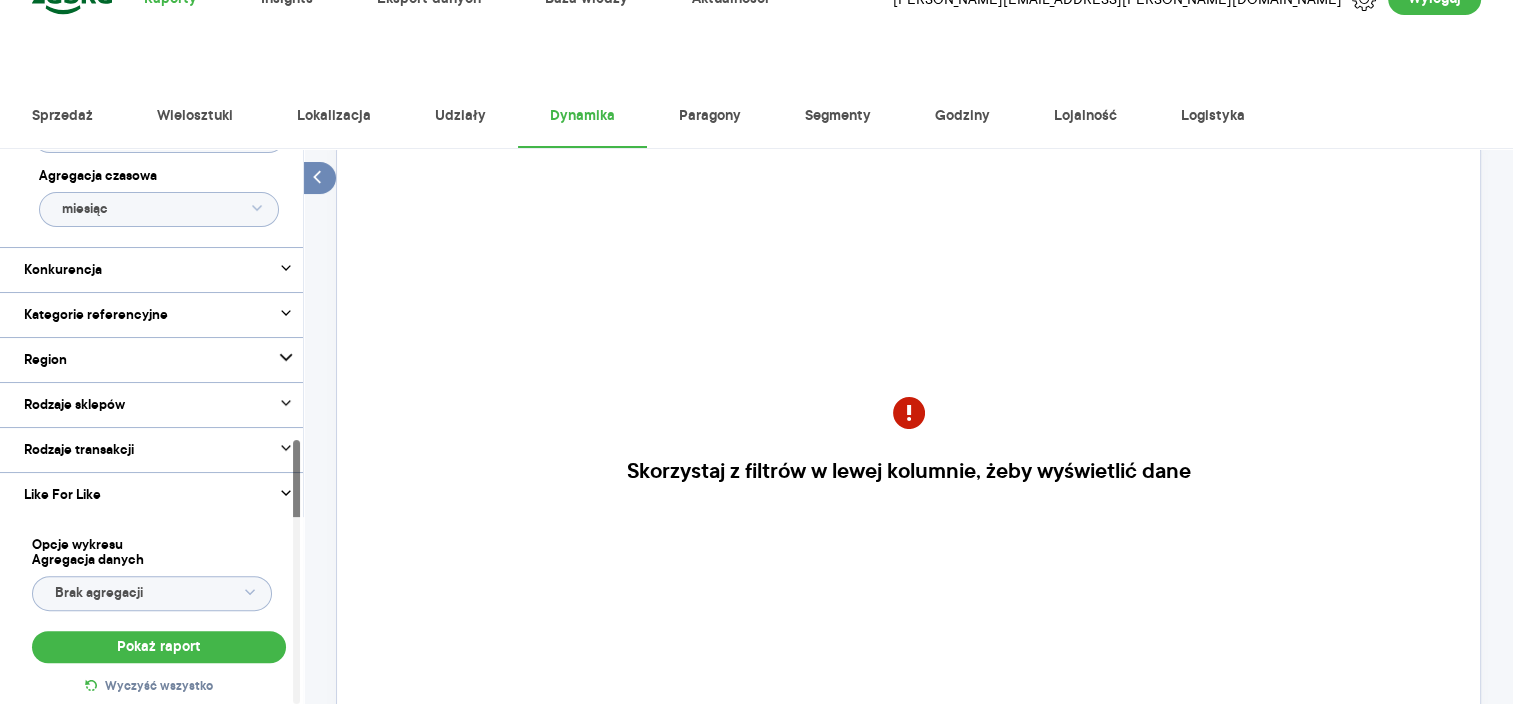 scroll, scrollTop: 161, scrollLeft: 0, axis: vertical 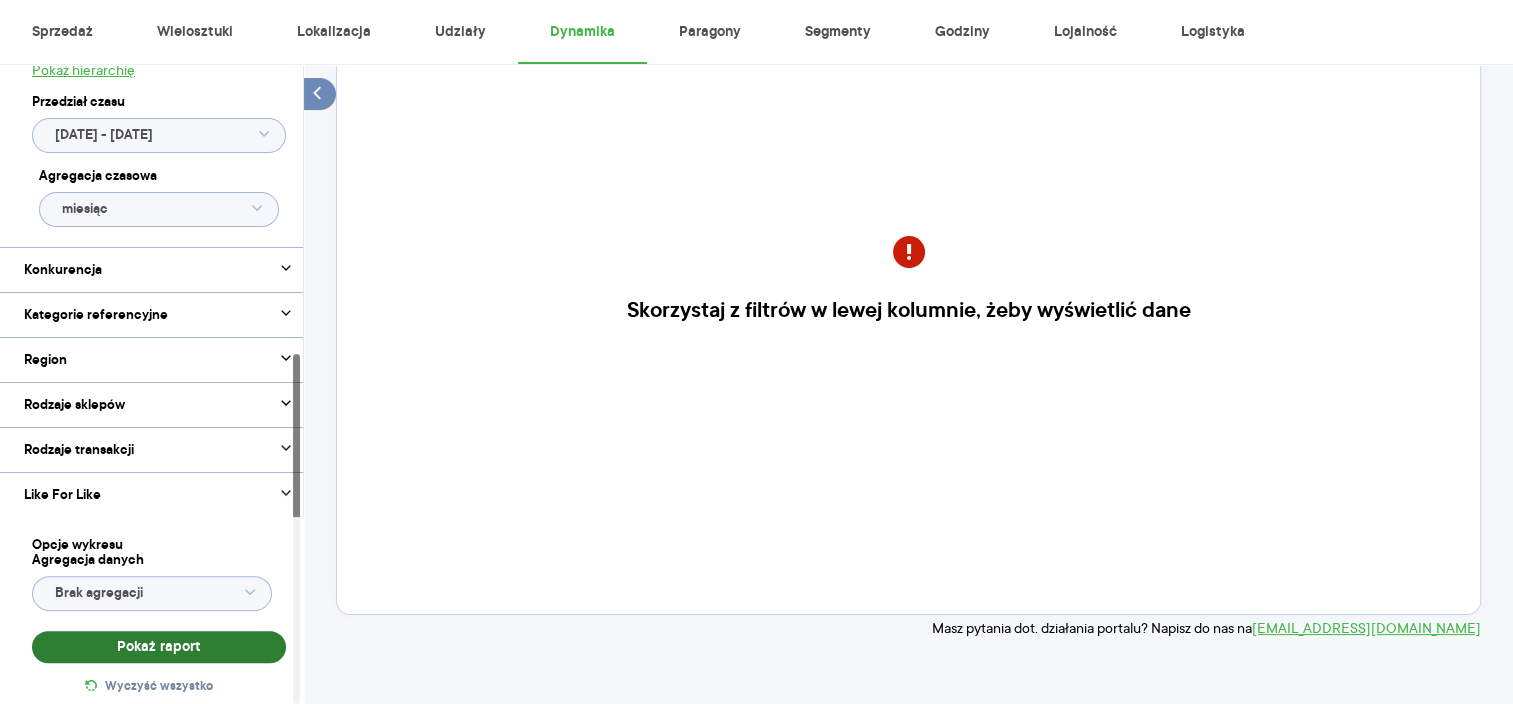 click on "Pokaż raport" at bounding box center [159, 647] 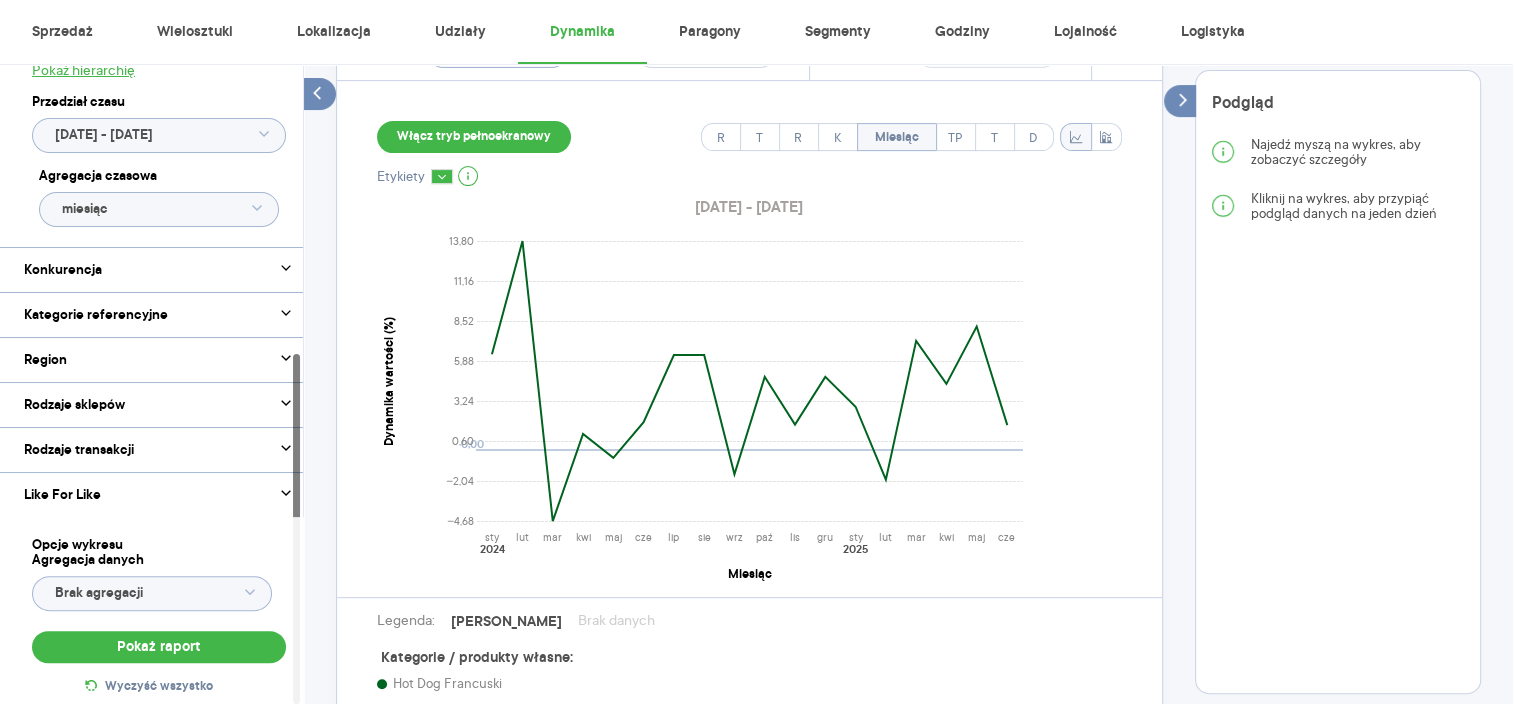scroll, scrollTop: 300, scrollLeft: 0, axis: vertical 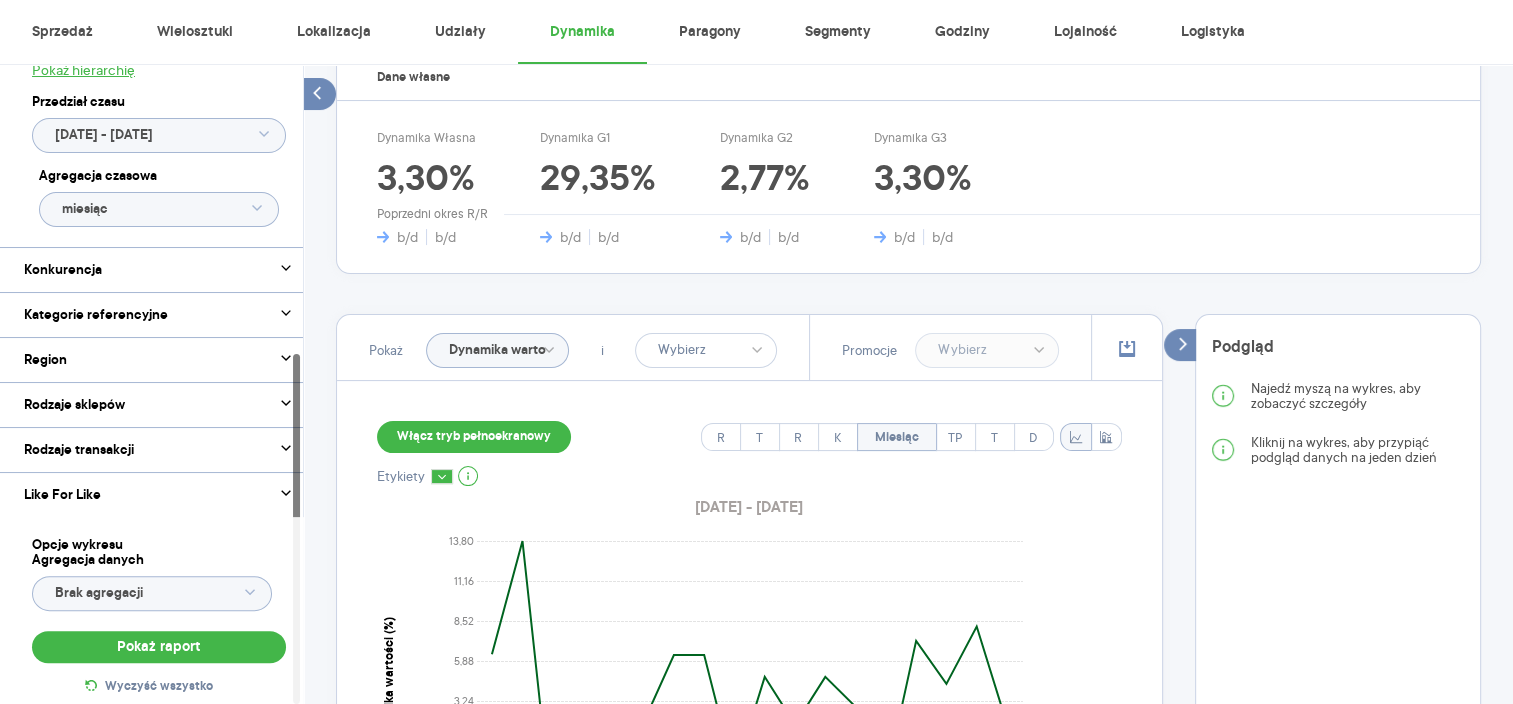 click on "Dynamika wartości" 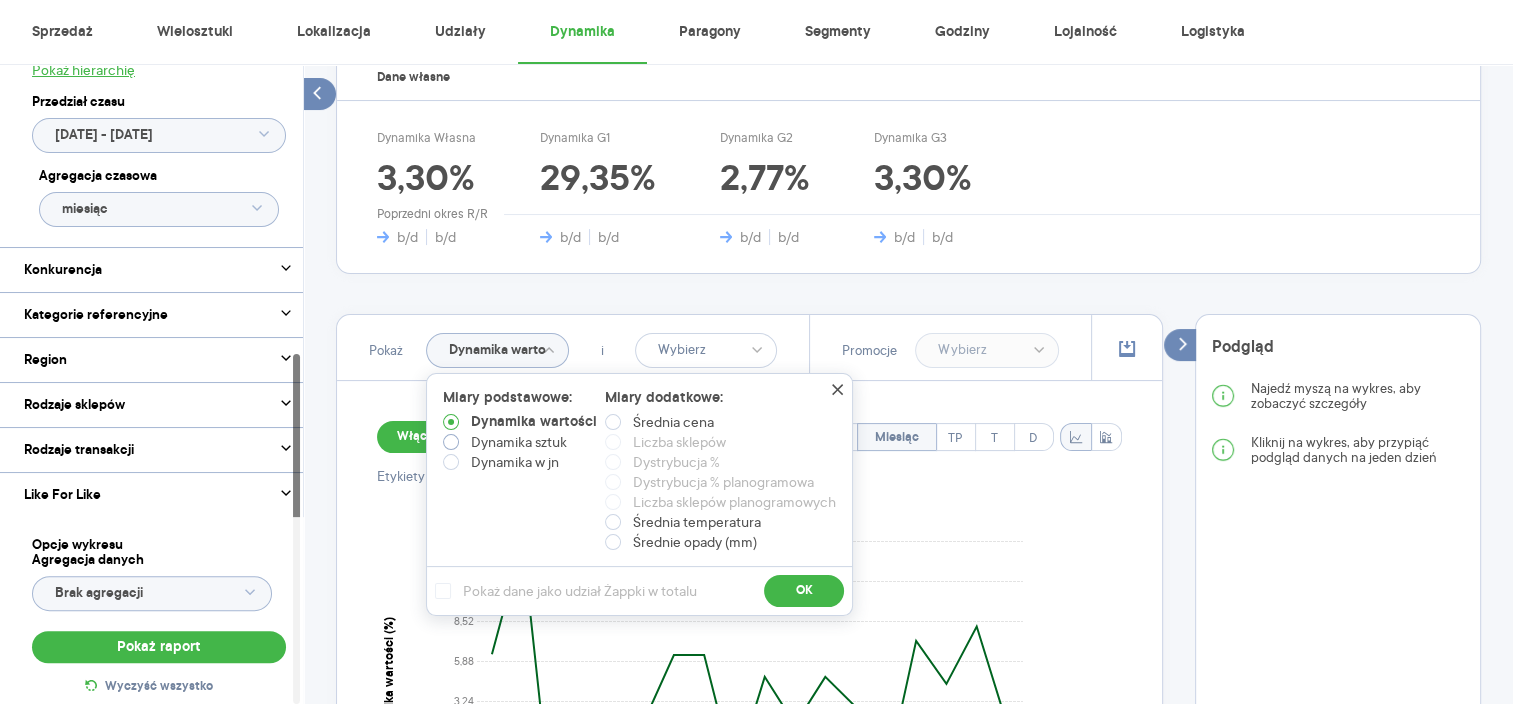 click on "Dynamika sztuk" at bounding box center (519, 442) 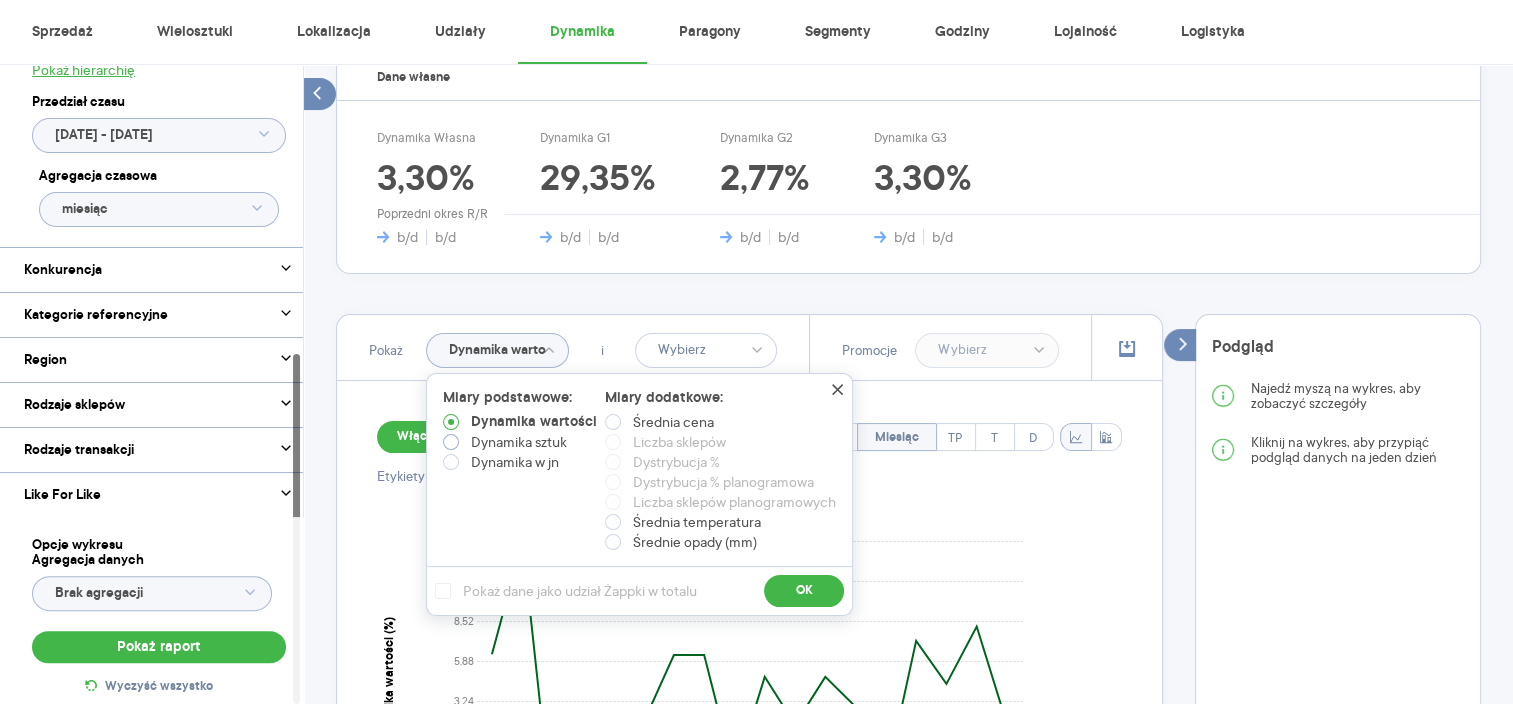 click on "Dynamika sztuk" at bounding box center (455, 444) 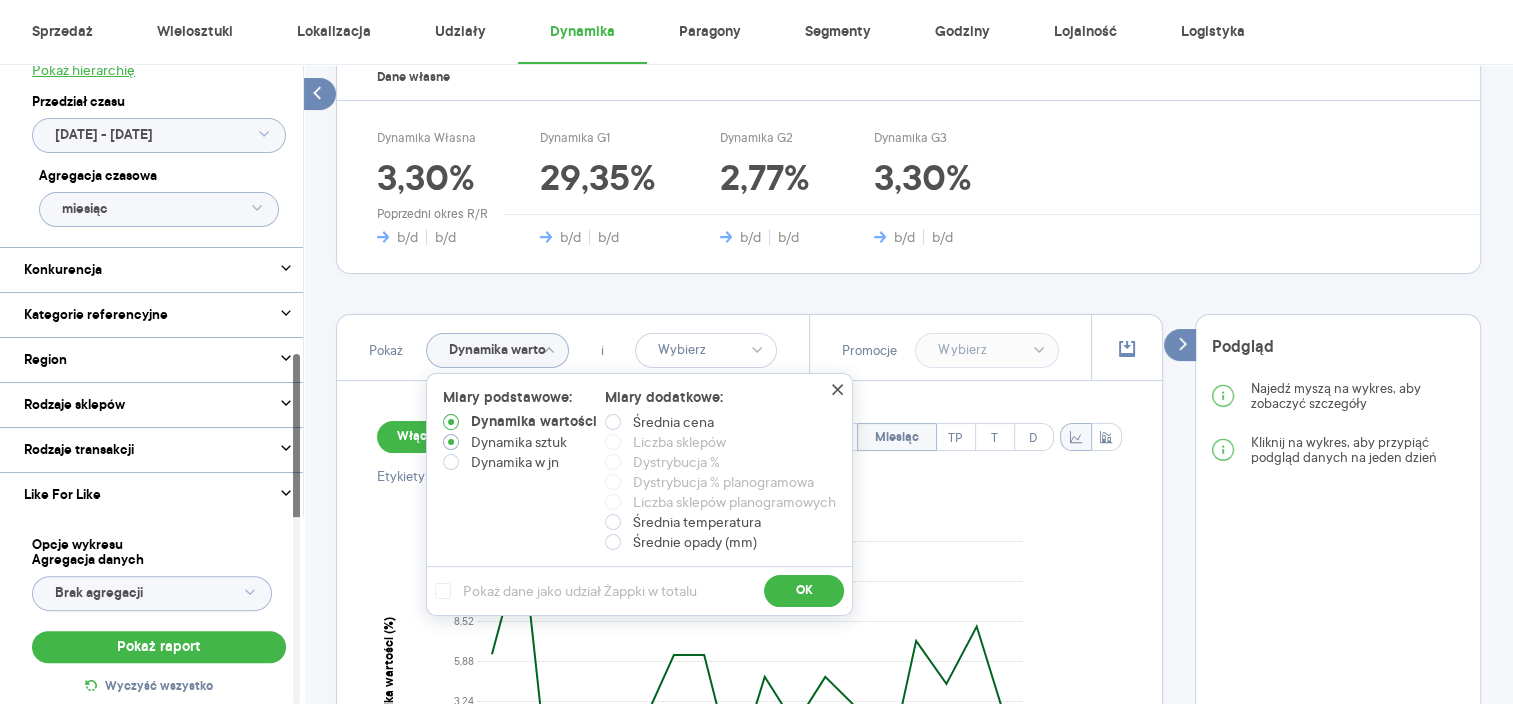 radio on "true" 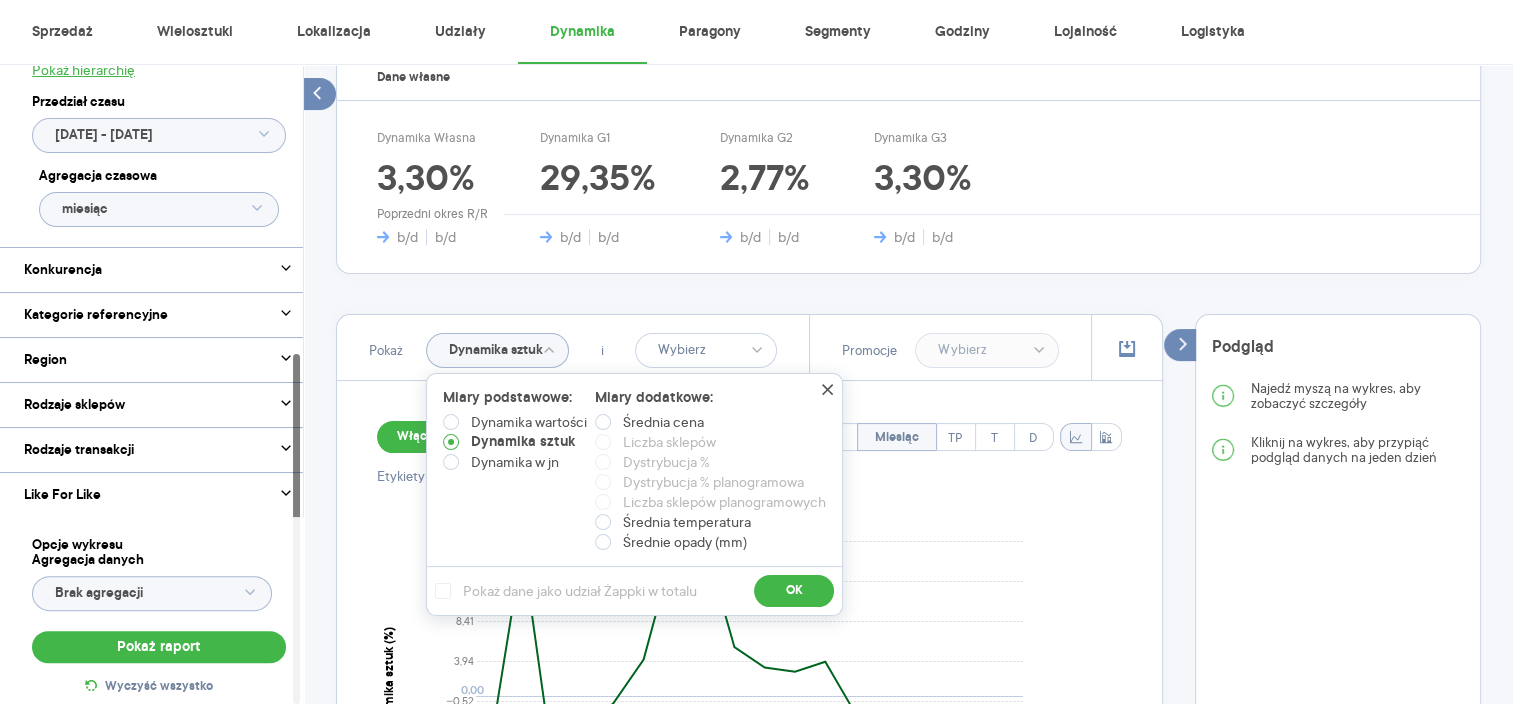 click on "Włącz tryb pełnoekranowy R T R K Miesiąc TP T D Etykiety [DATE] - [DATE] −0,52 −13,93 −4,99 −9,46 0,00 12,88 17,35 3,94 8,41 Dynamika sztuk (%) sty lut mar kwi maj cze lip sie wrz paź lis gru sty lut mar kwi maj [DATE] 2025 Miesiąc Legenda: Dane Brak danych Kategorie / produkty własne: Hot Dog Francuski" at bounding box center [749, 707] 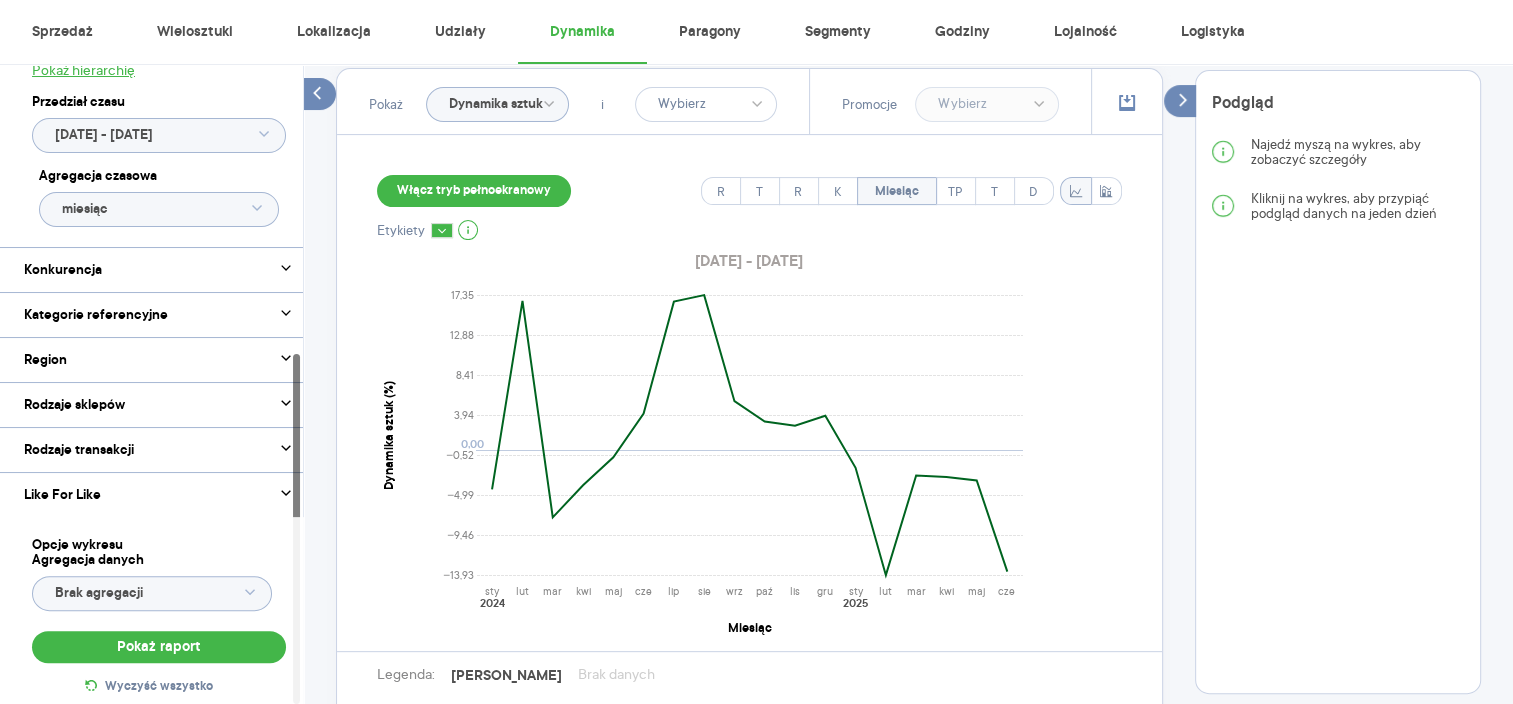 scroll, scrollTop: 500, scrollLeft: 0, axis: vertical 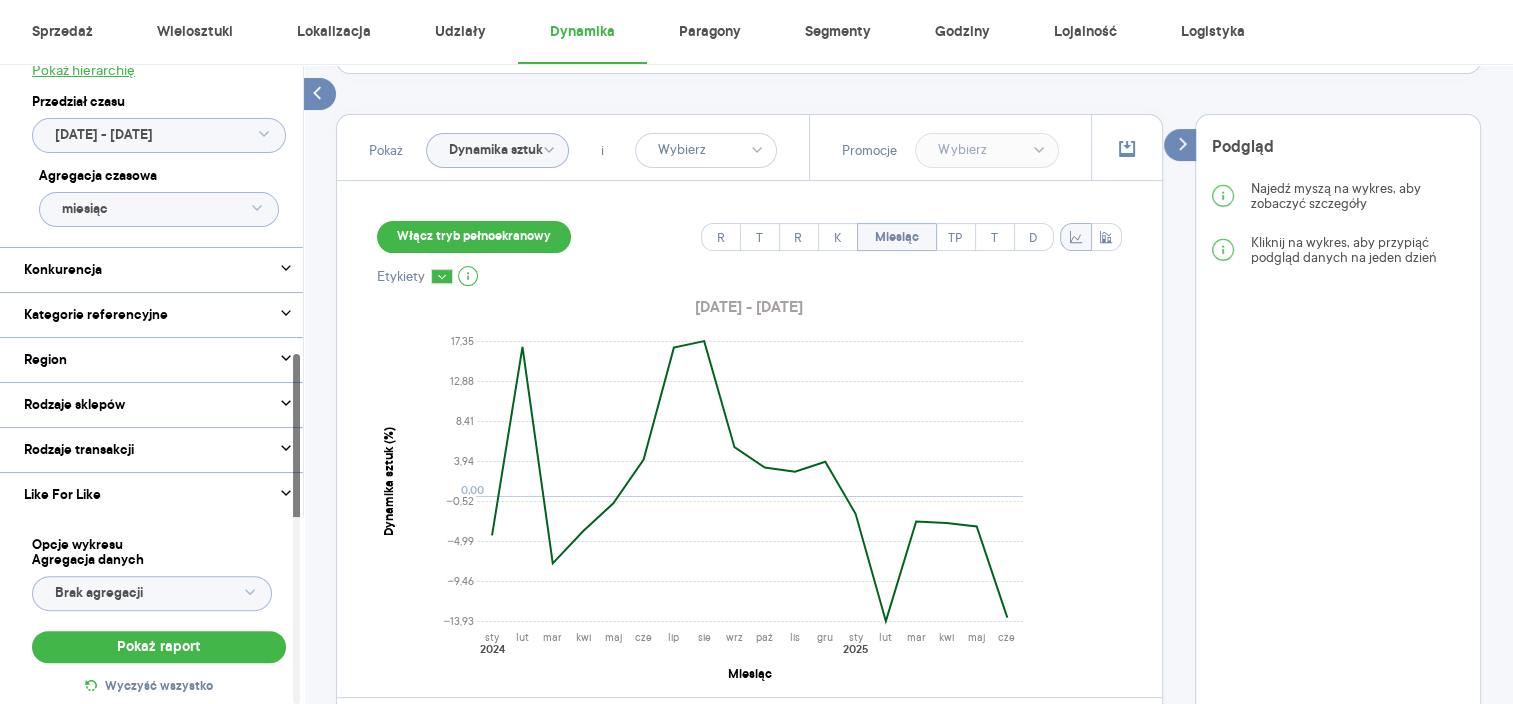 click on "Dynamika sztuk" 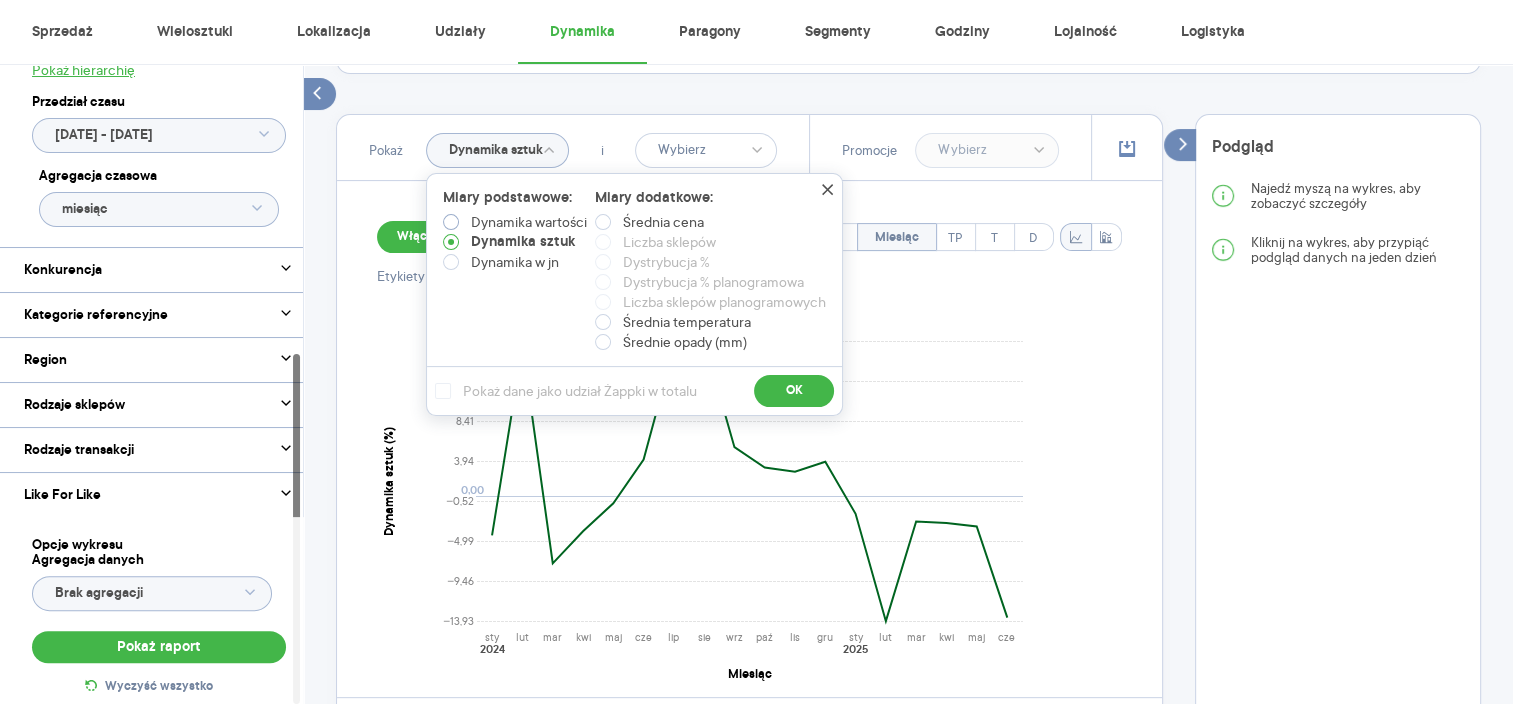click on "Dynamika wartości" at bounding box center [529, 222] 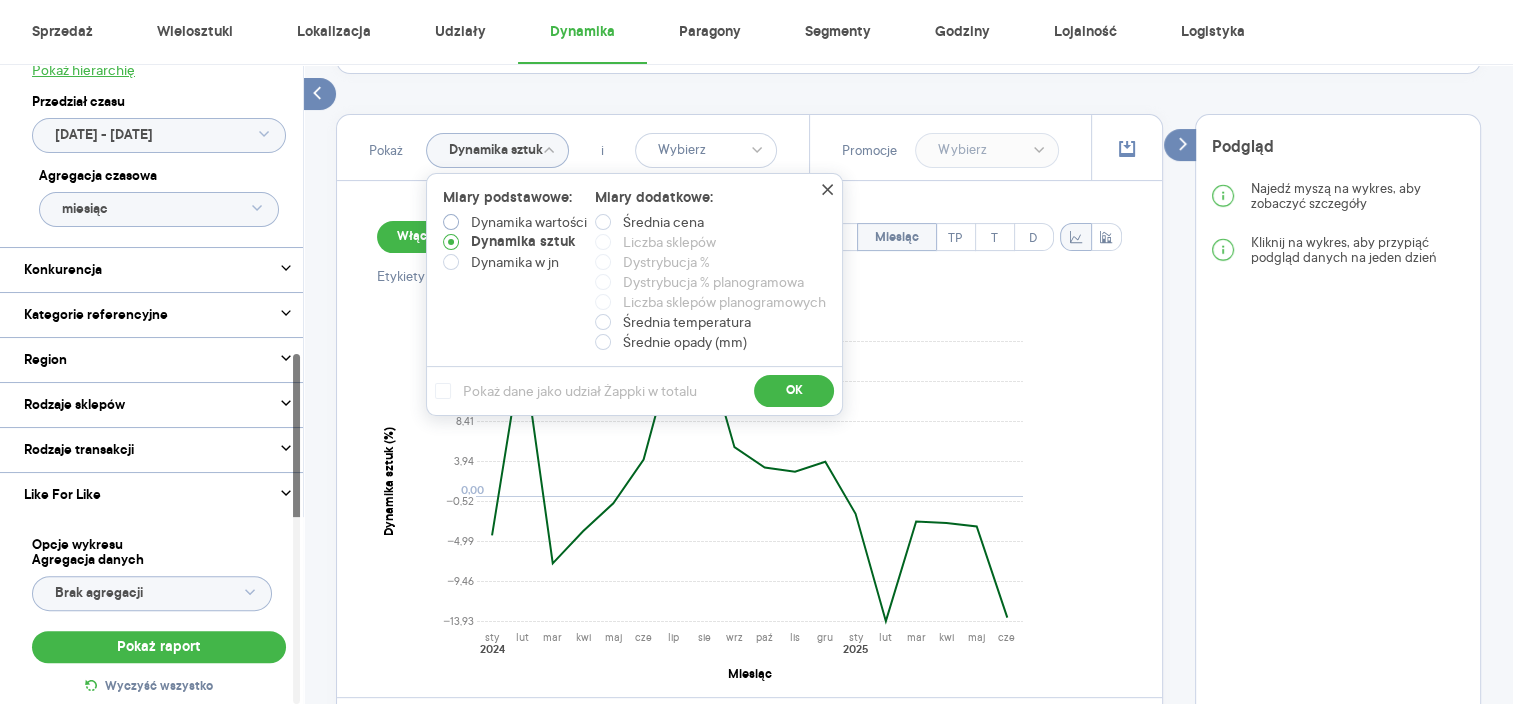 click on "Dynamika wartości" at bounding box center [455, 224] 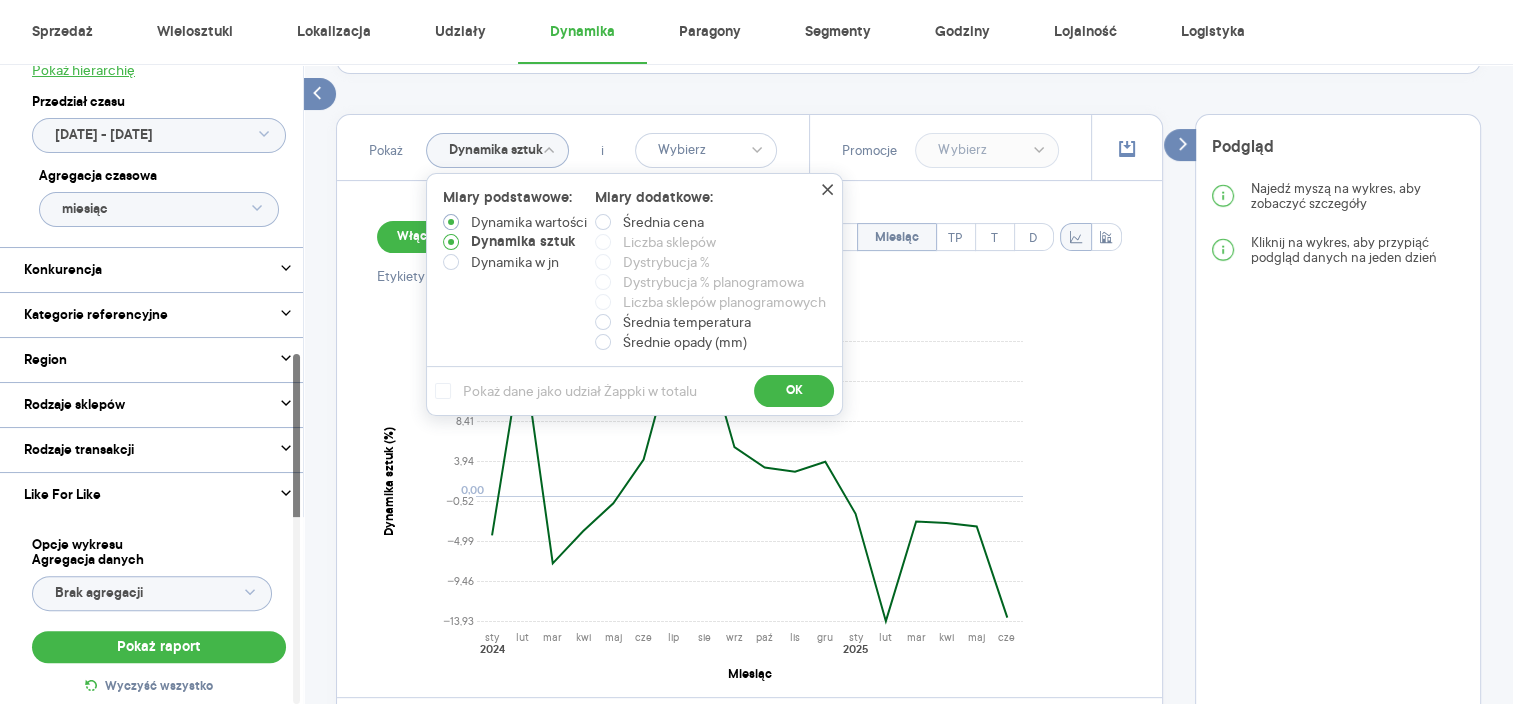 radio on "true" 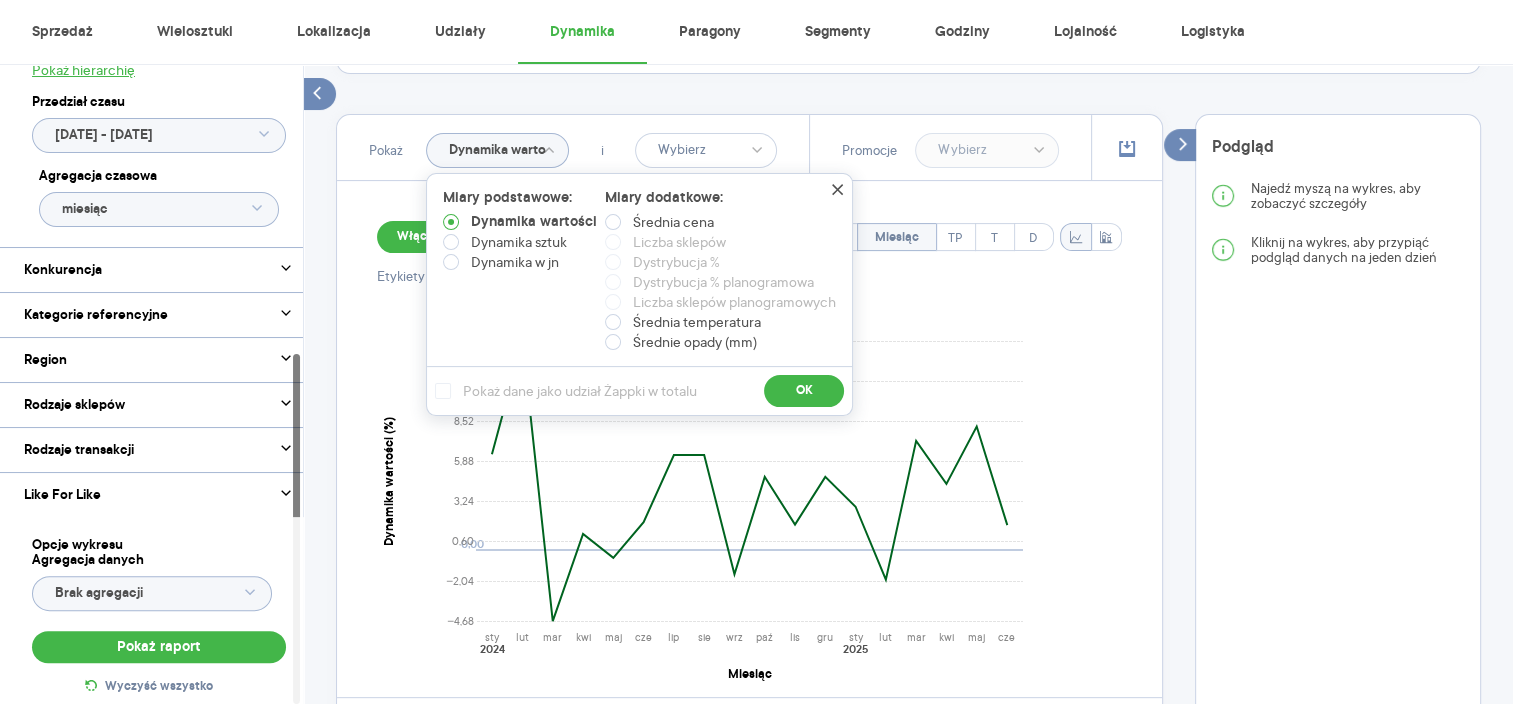click on "Etykiety" at bounding box center [749, 277] 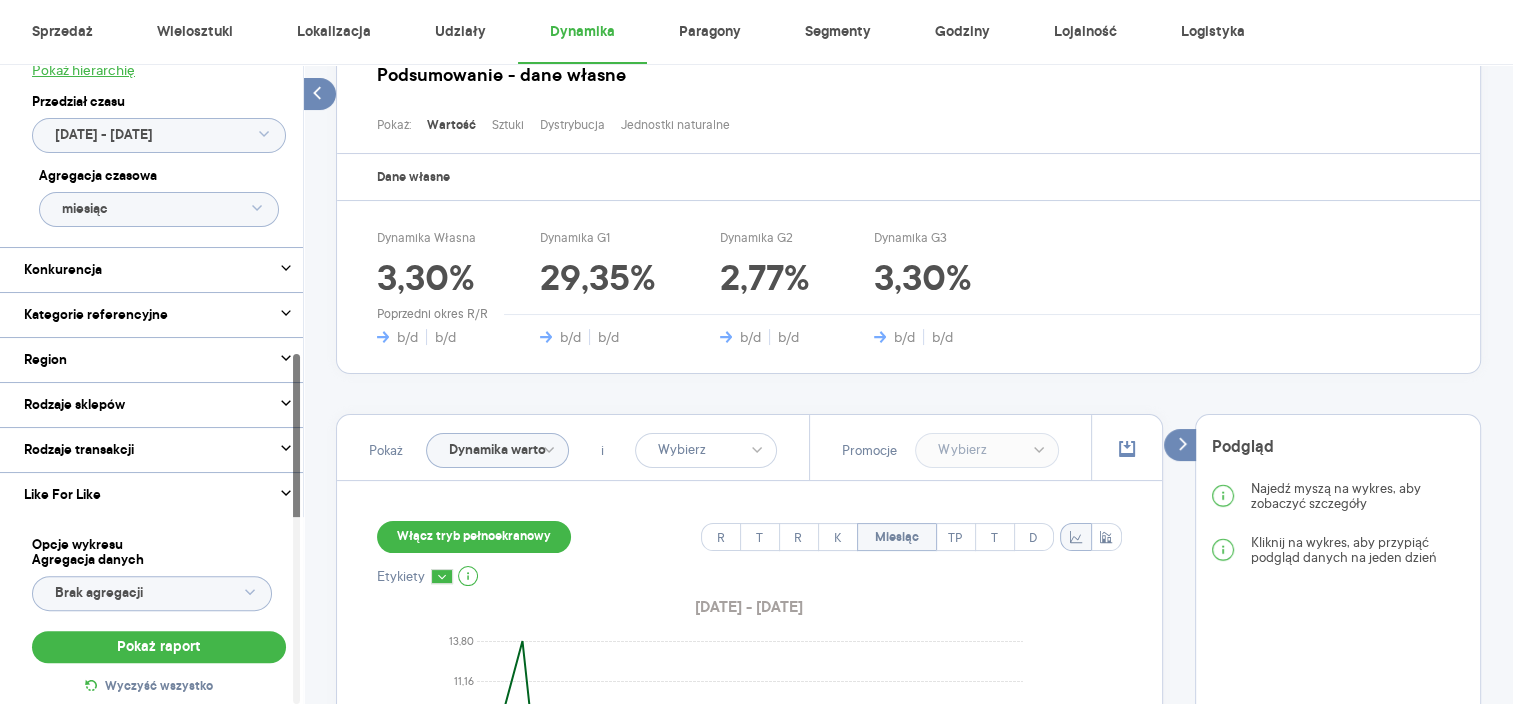 scroll, scrollTop: 400, scrollLeft: 0, axis: vertical 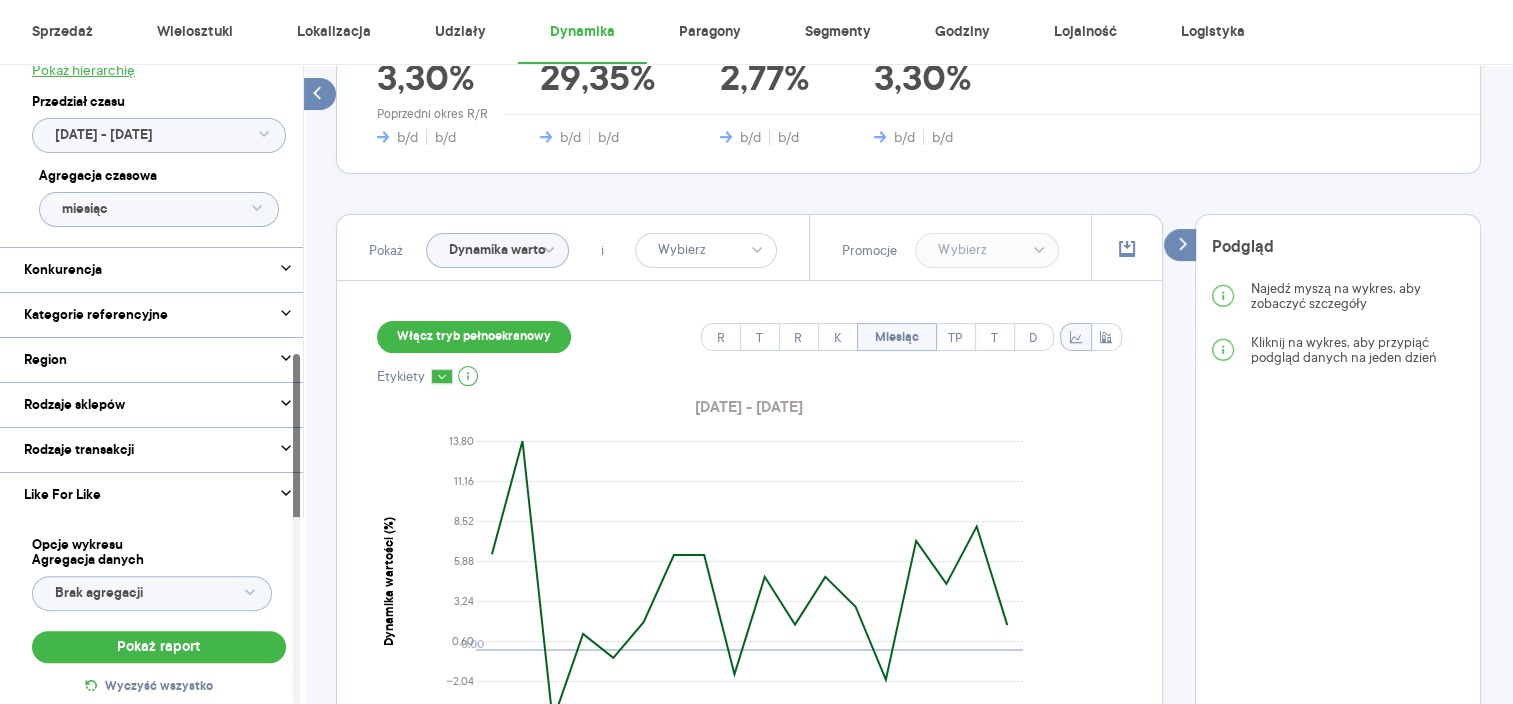 click on "i" at bounding box center (689, 247) 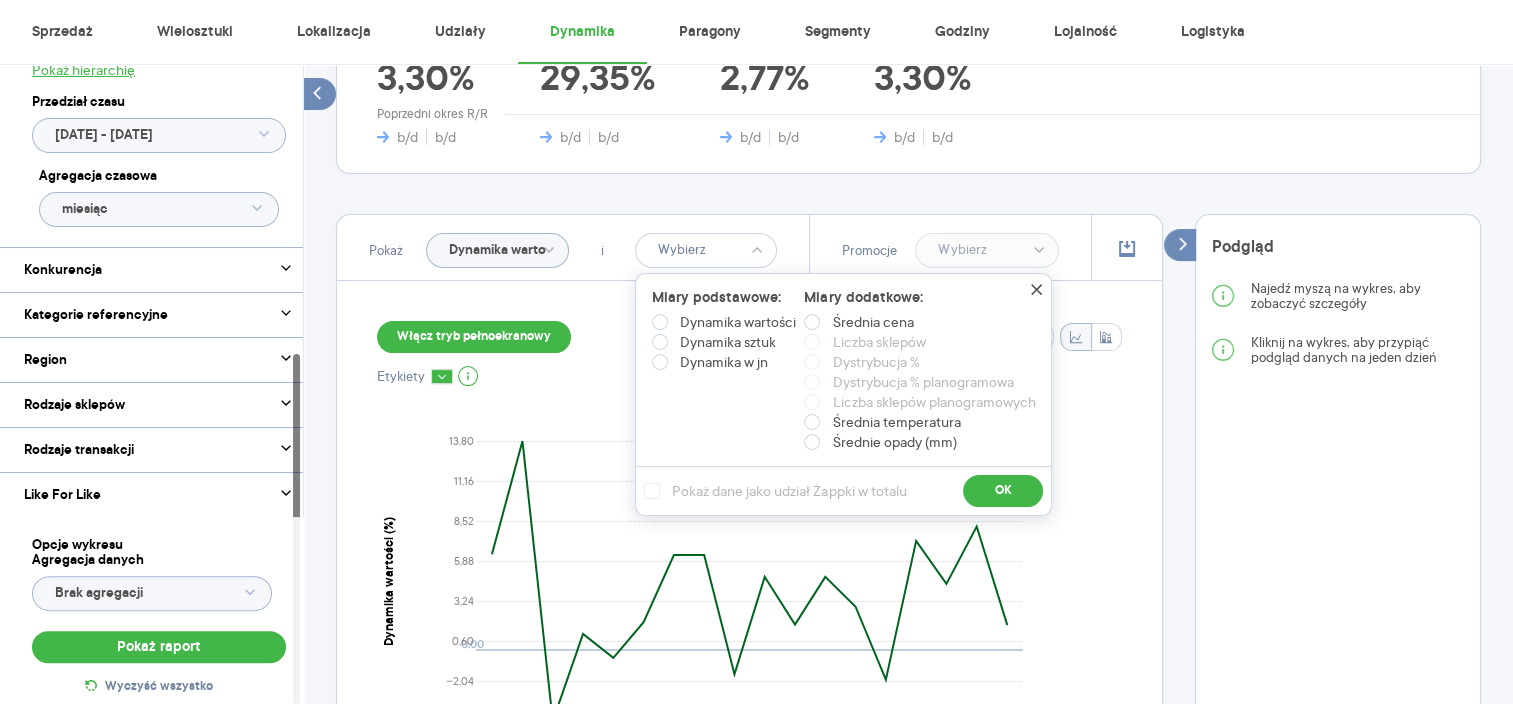 click on "Dynamika wartości" 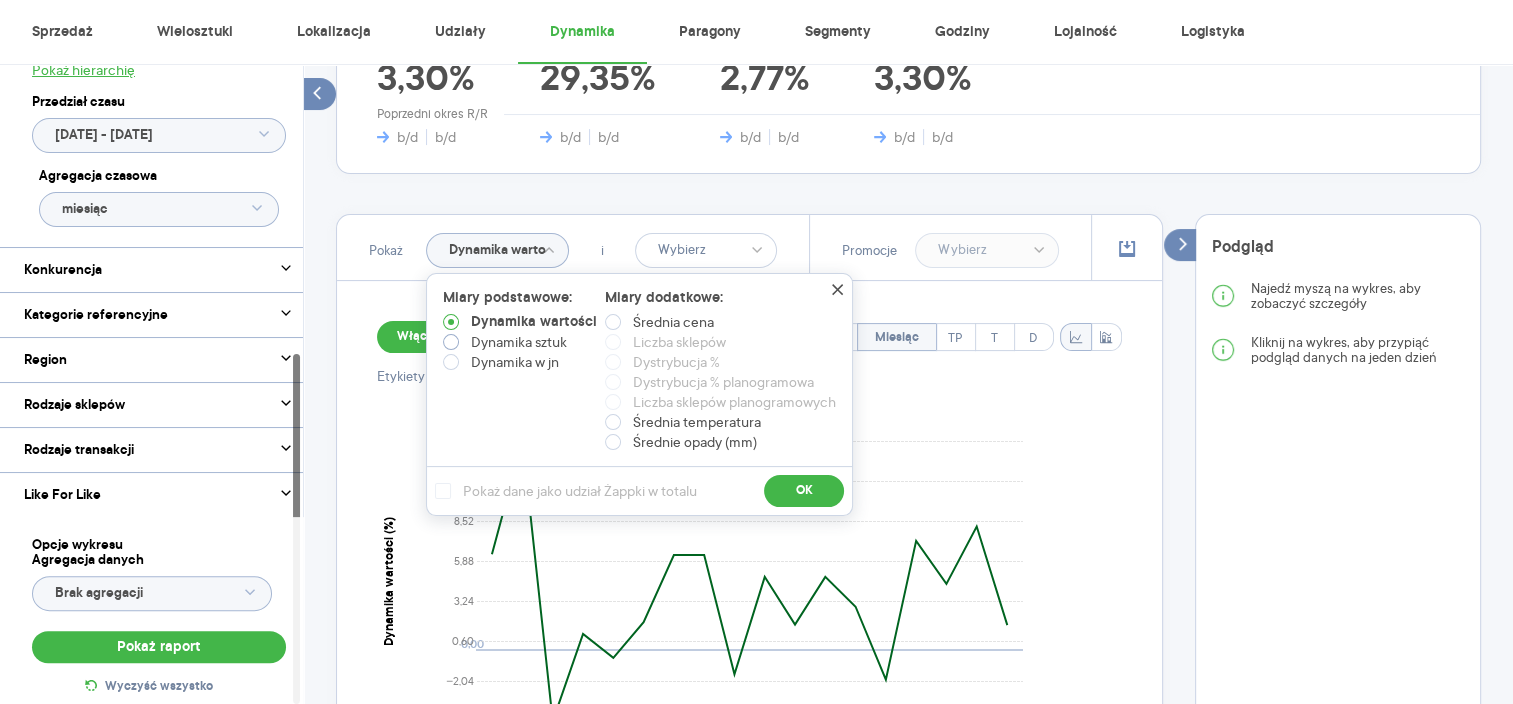 click on "Dynamika sztuk" at bounding box center [519, 342] 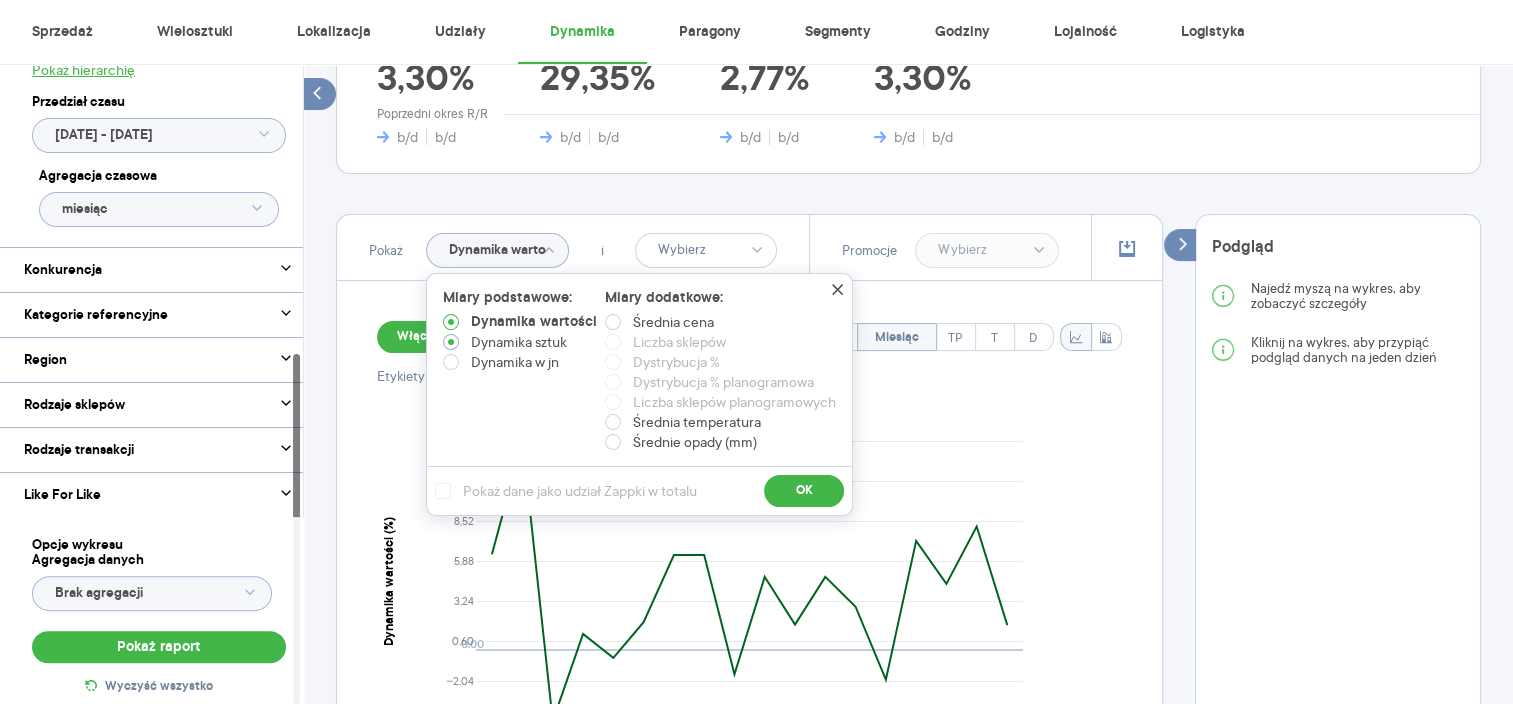 radio on "true" 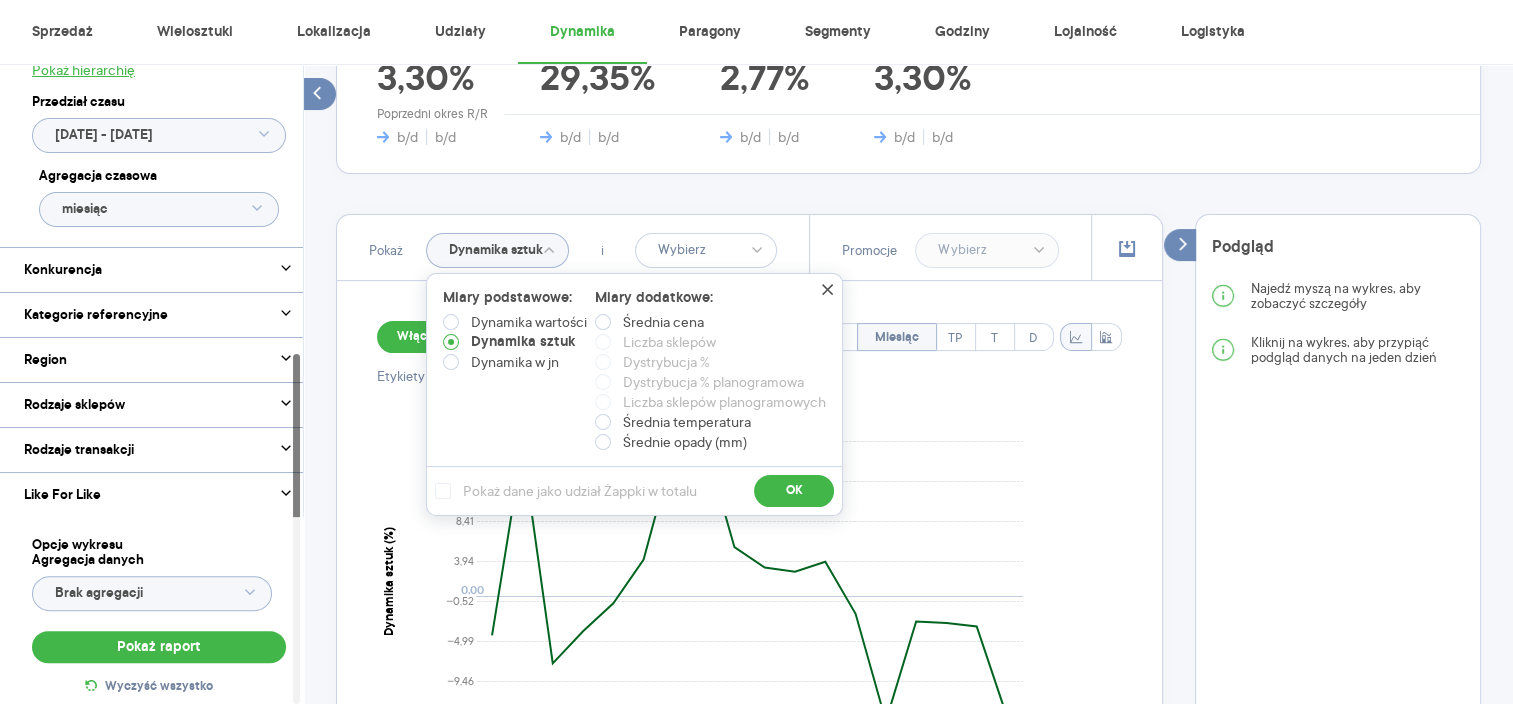 click on "Włącz tryb pełnoekranowy R T R K Miesiąc TP T D Etykiety [DATE] - [DATE] −0,52 −13,93 −4,99 −9,46 0,00 12,88 17,35 3,94 8,41 Dynamika sztuk (%) sty lut mar kwi maj cze lip sie wrz paź lis gru sty lut mar kwi maj [DATE] 2025 Miesiąc Legenda: Dane Brak danych Kategorie / produkty własne: Hot Dog Francuski" at bounding box center (749, 607) 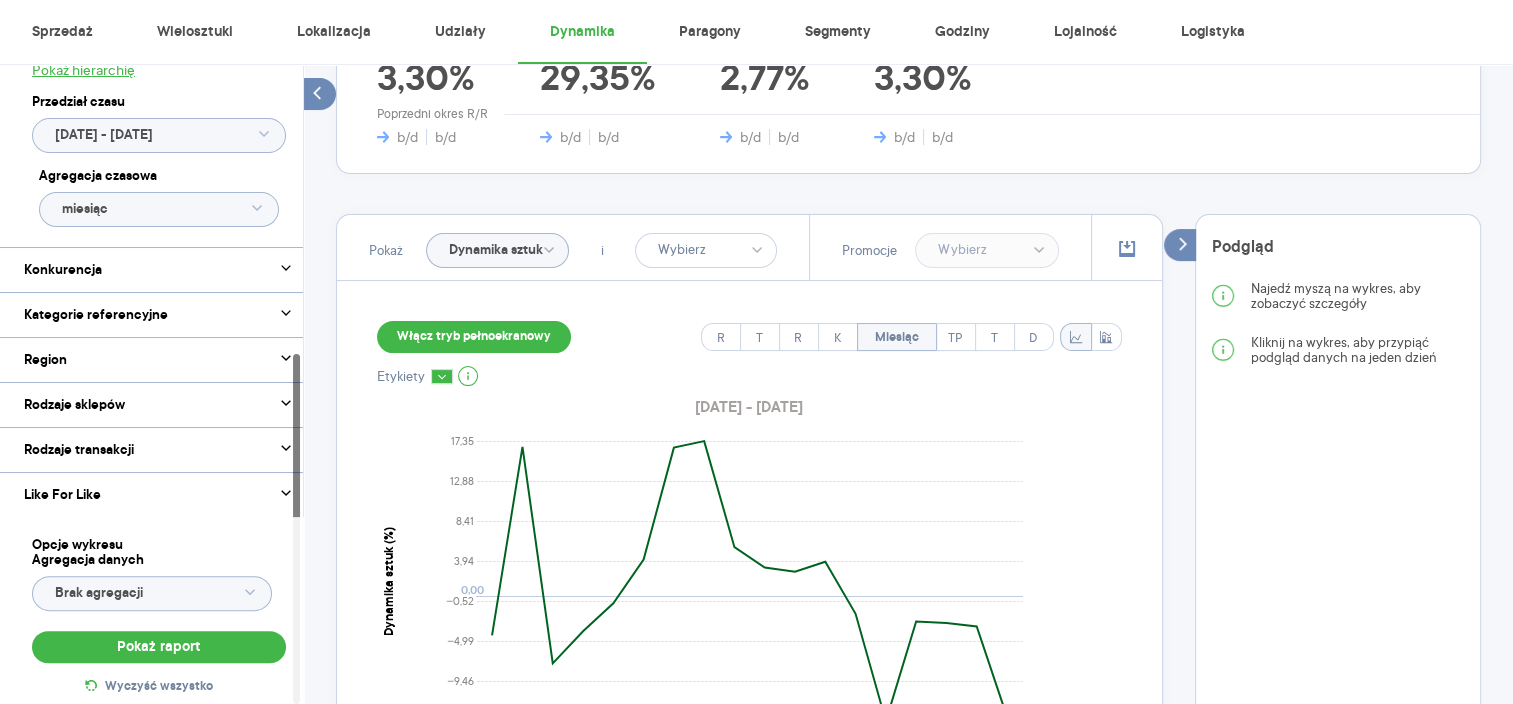 click on "Dynamika sztuk" 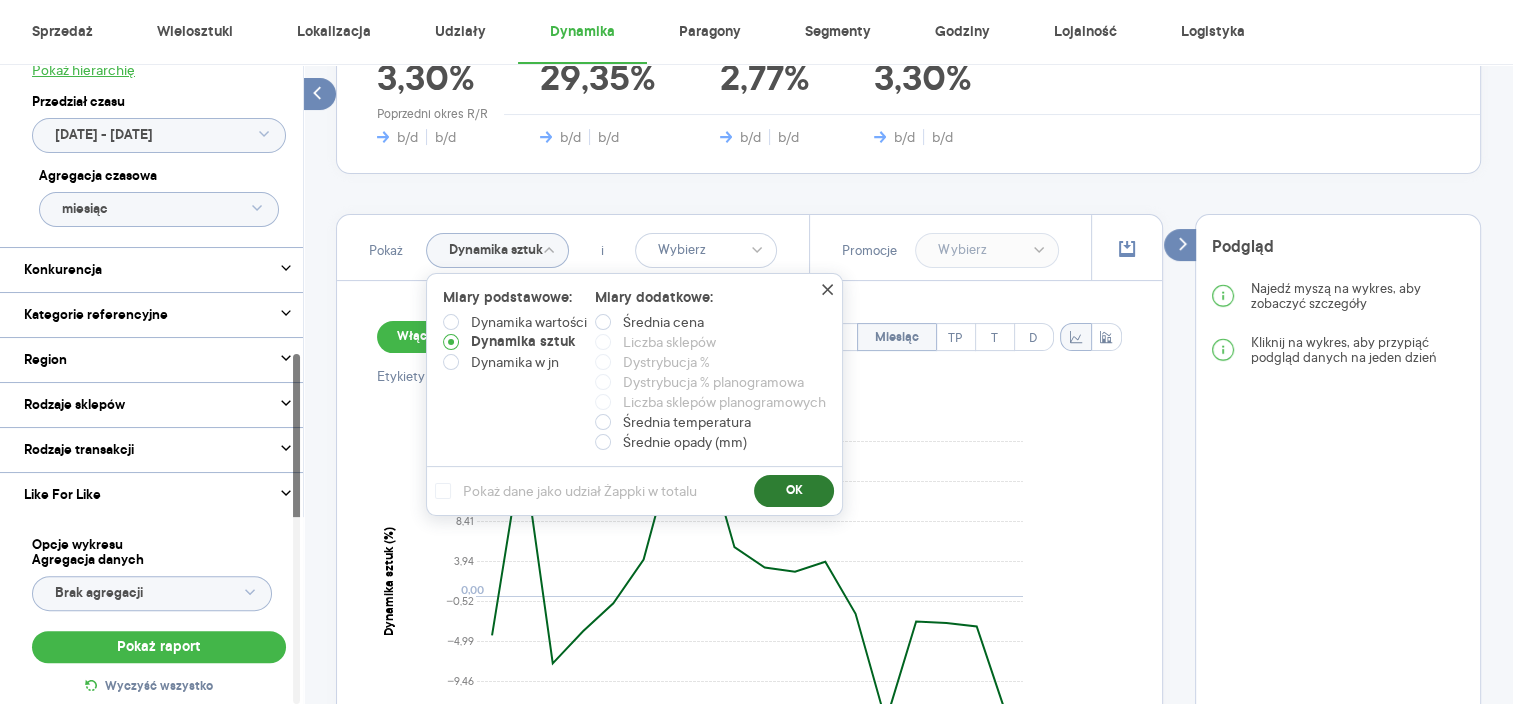 click on "OK" at bounding box center (794, 491) 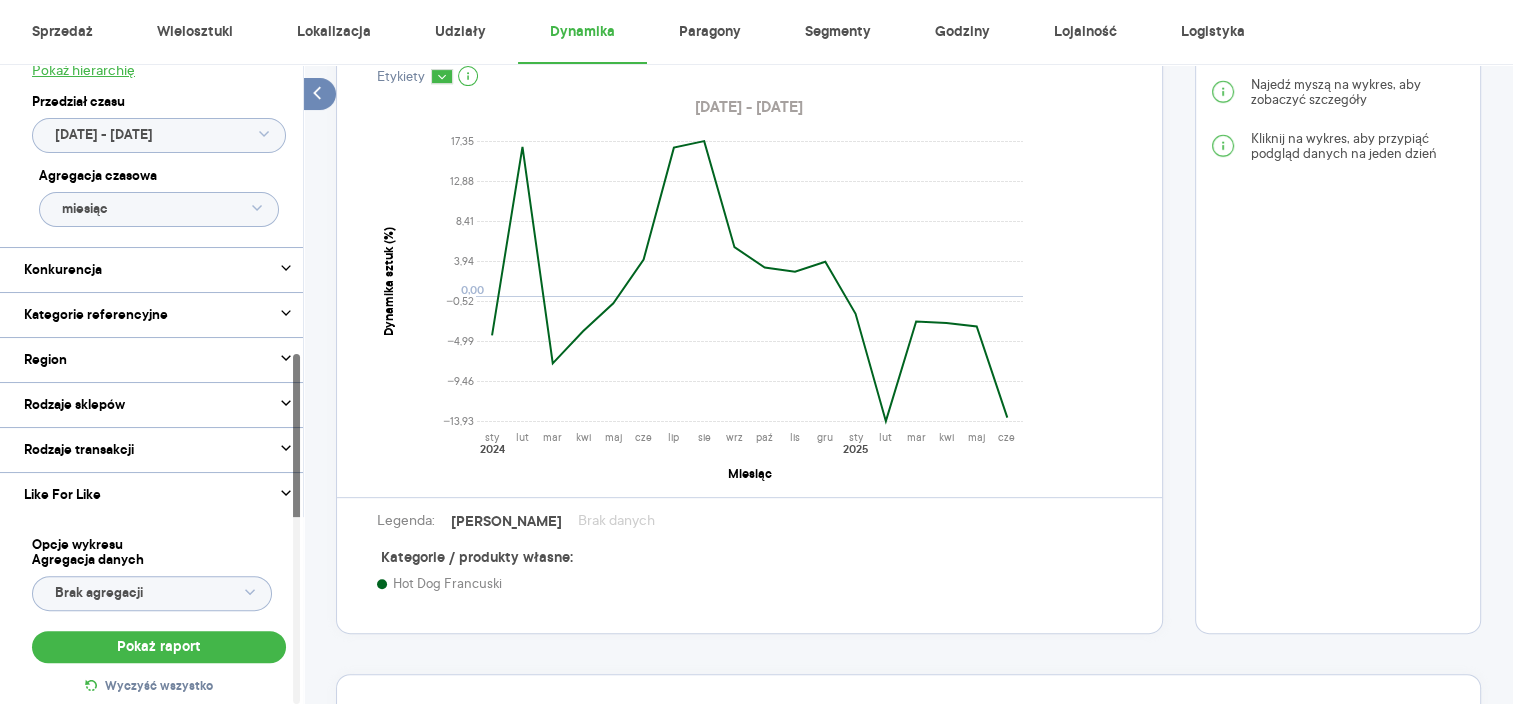 scroll, scrollTop: 500, scrollLeft: 0, axis: vertical 